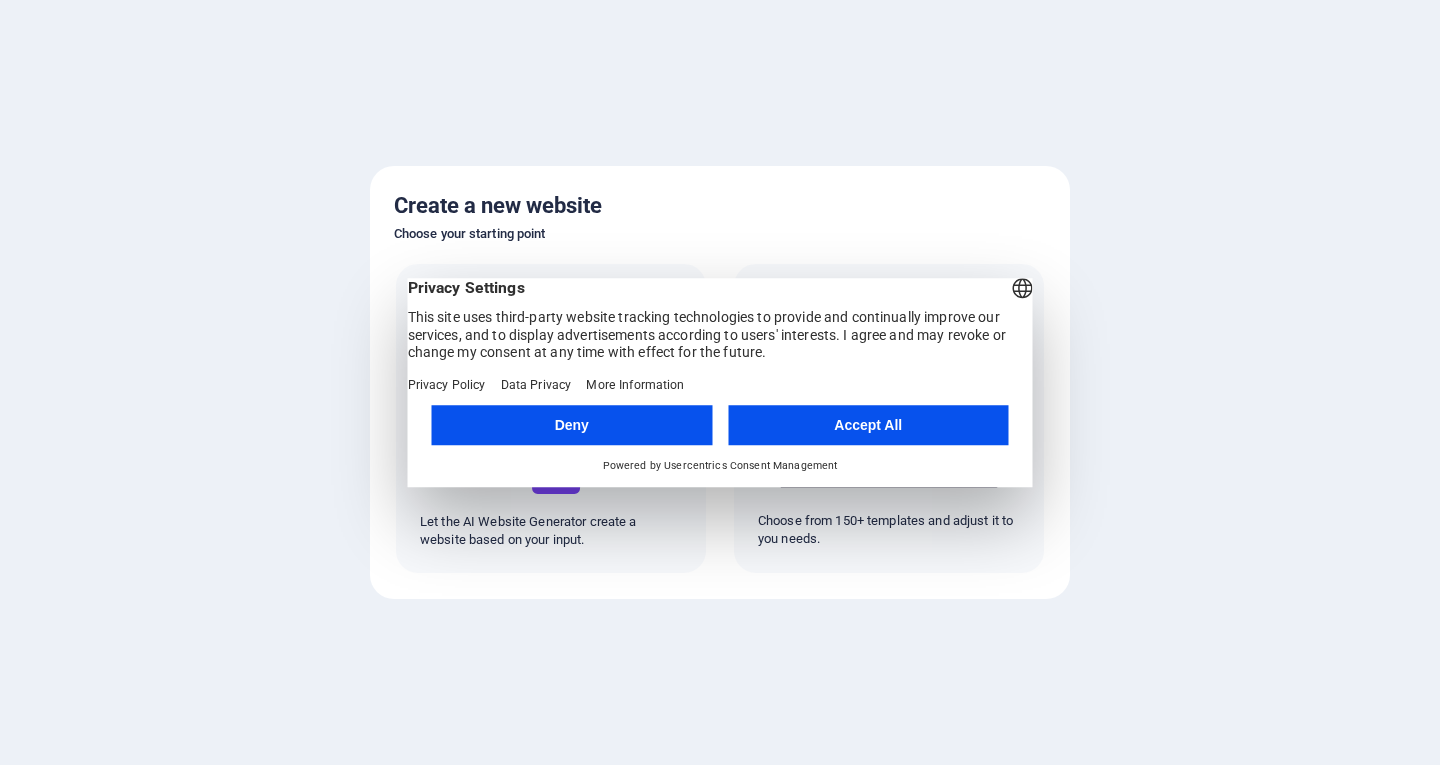 scroll, scrollTop: 0, scrollLeft: 0, axis: both 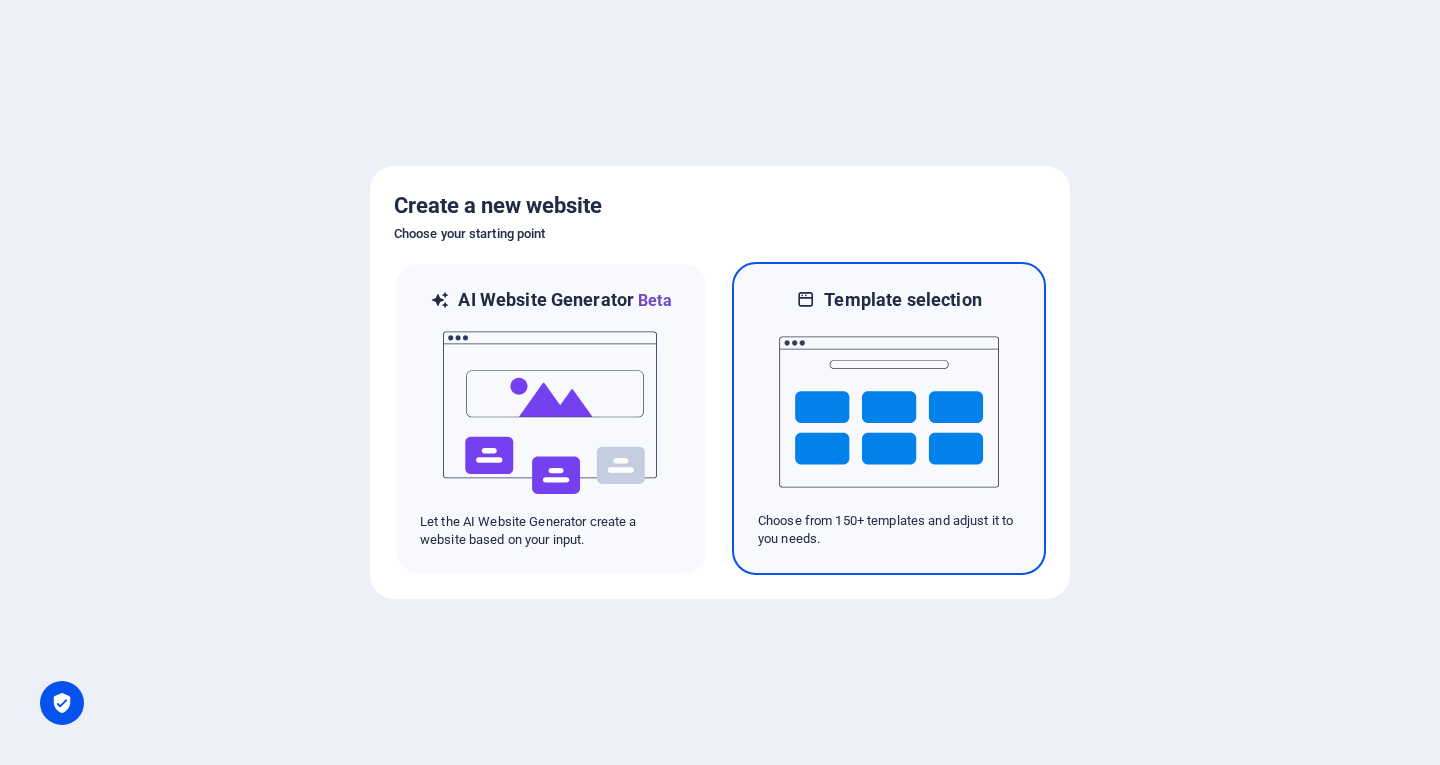 click at bounding box center (889, 412) 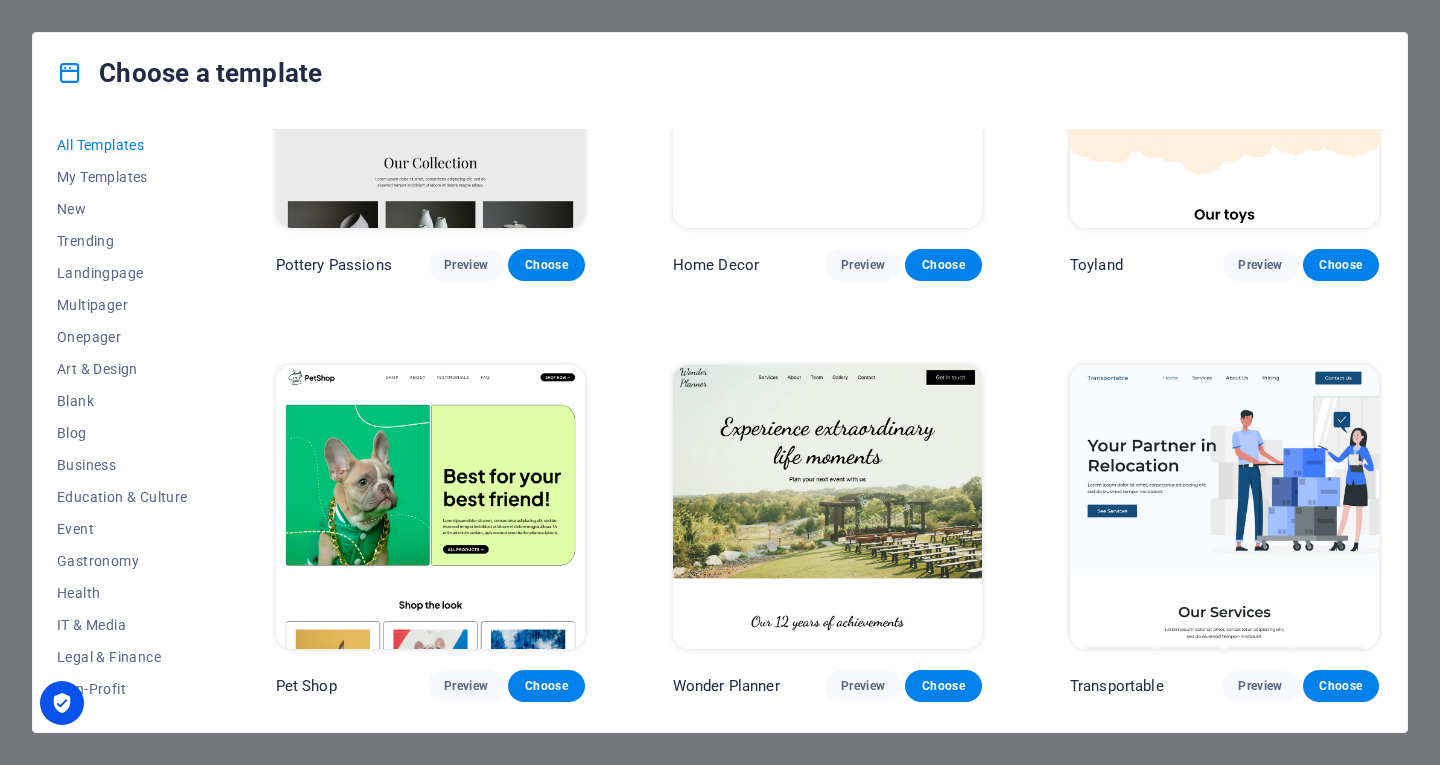 scroll, scrollTop: 600, scrollLeft: 0, axis: vertical 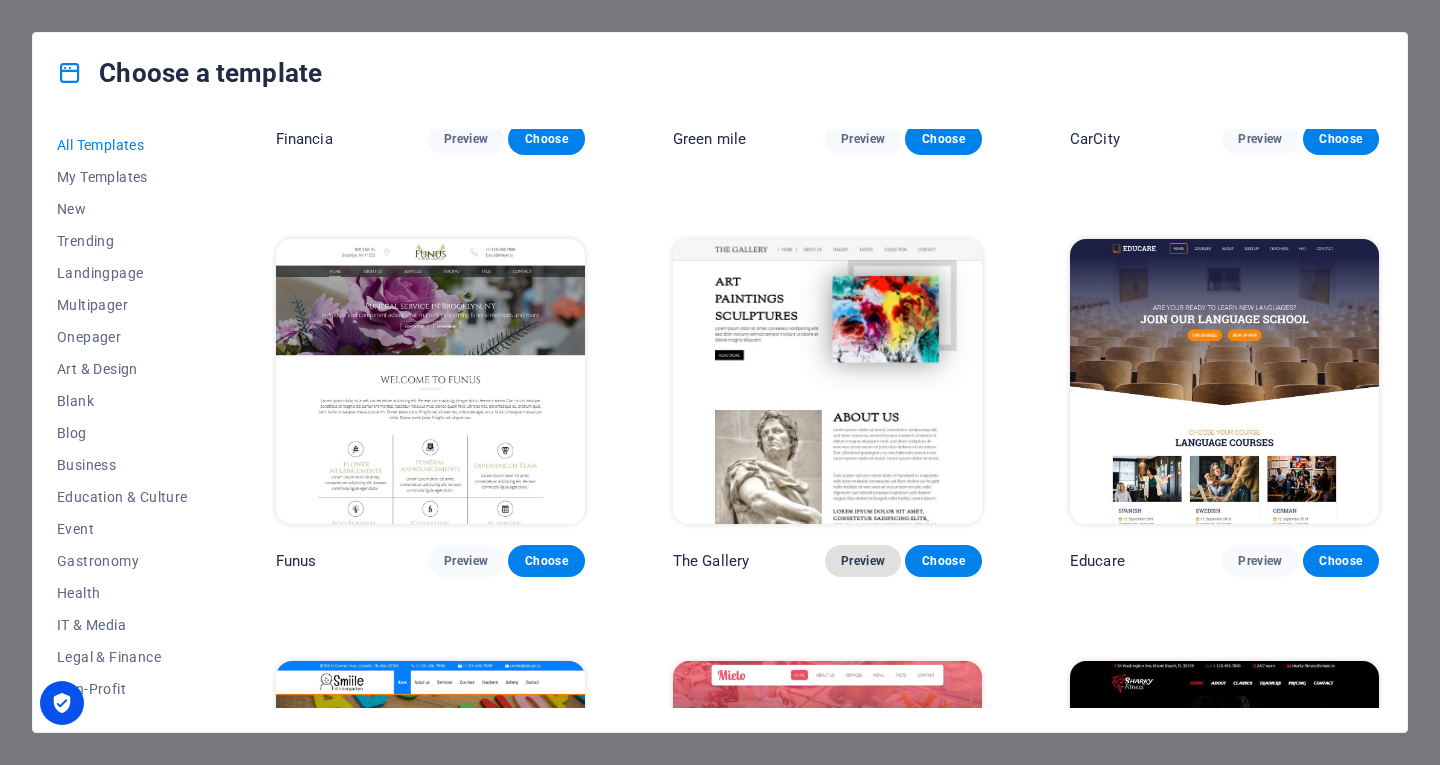click on "Preview" at bounding box center [863, 561] 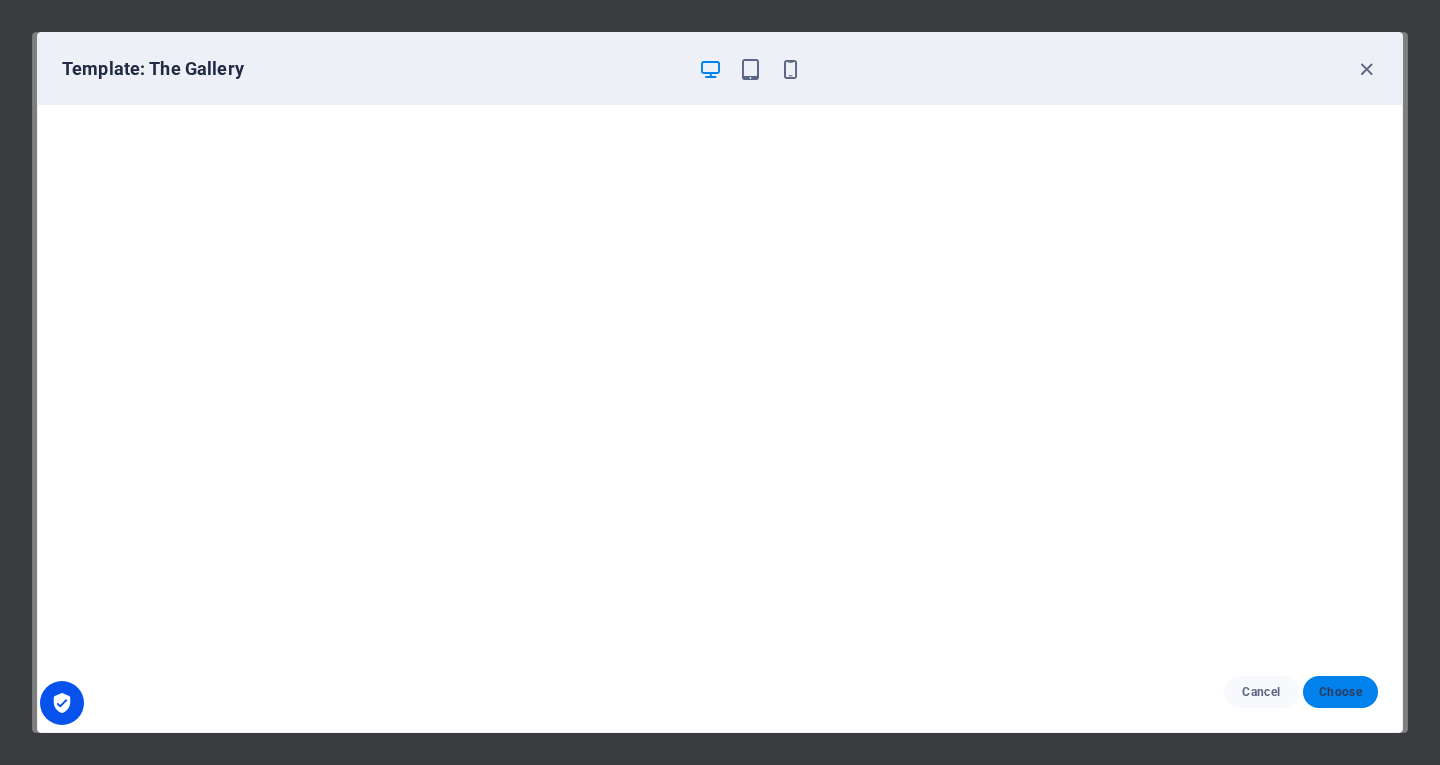 click on "Choose" at bounding box center [1340, 692] 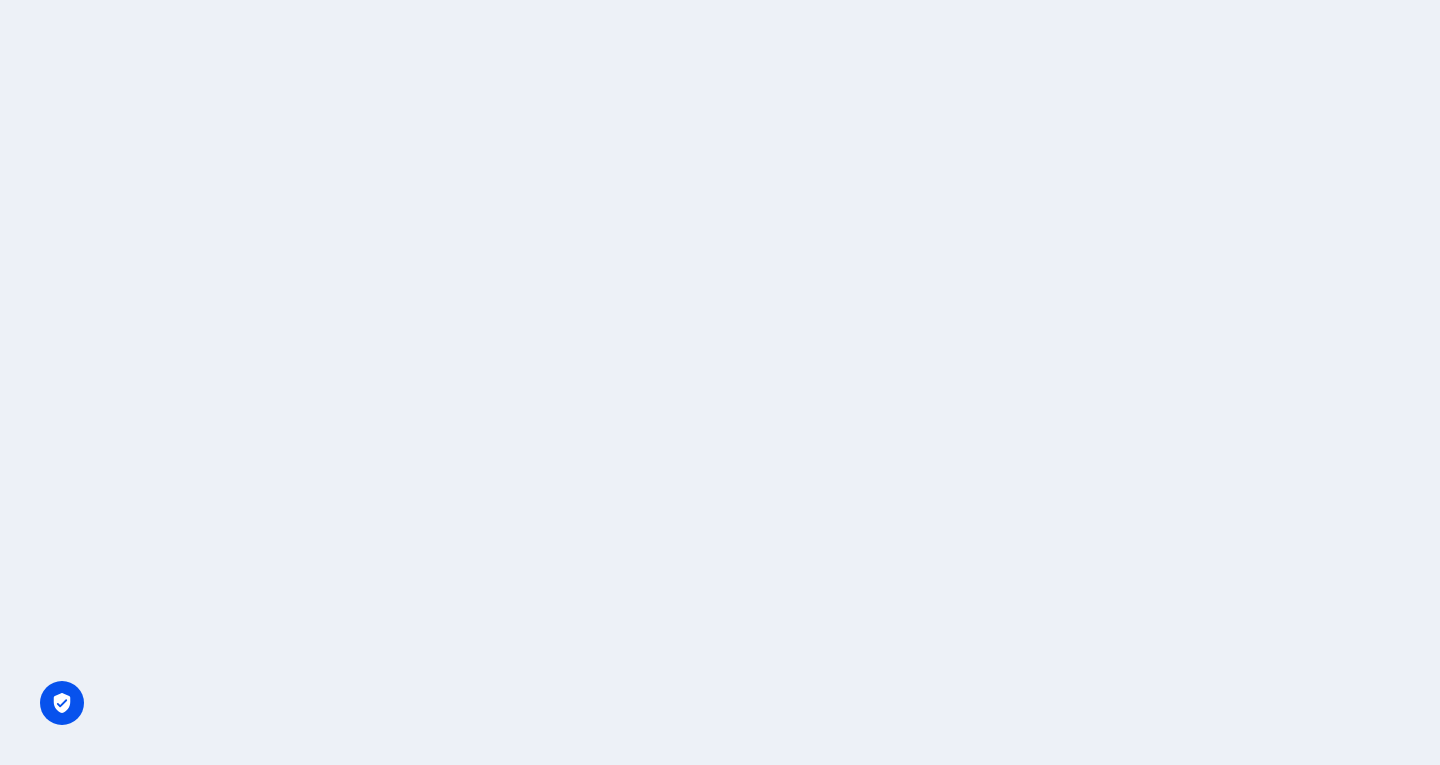 scroll, scrollTop: 0, scrollLeft: 0, axis: both 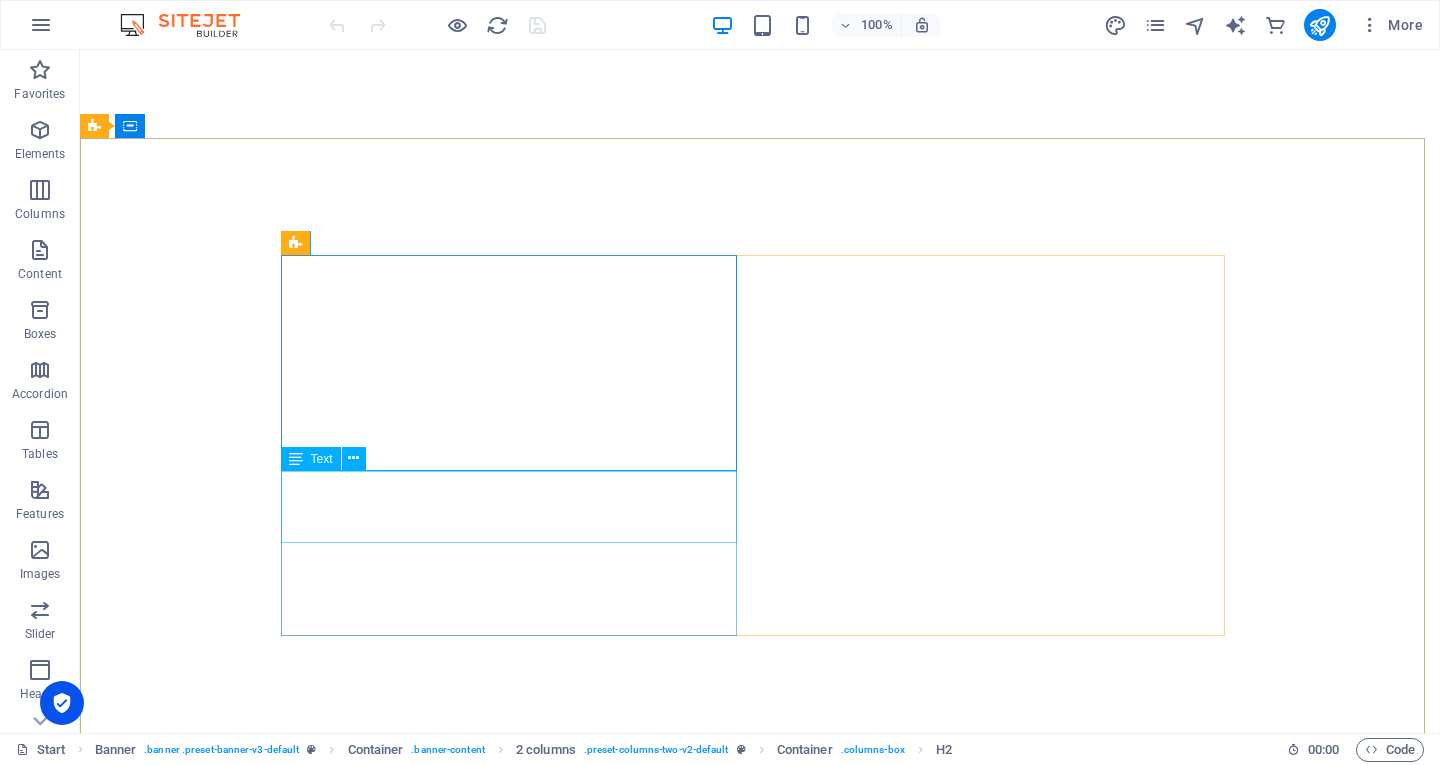 click on "Text" at bounding box center (322, 459) 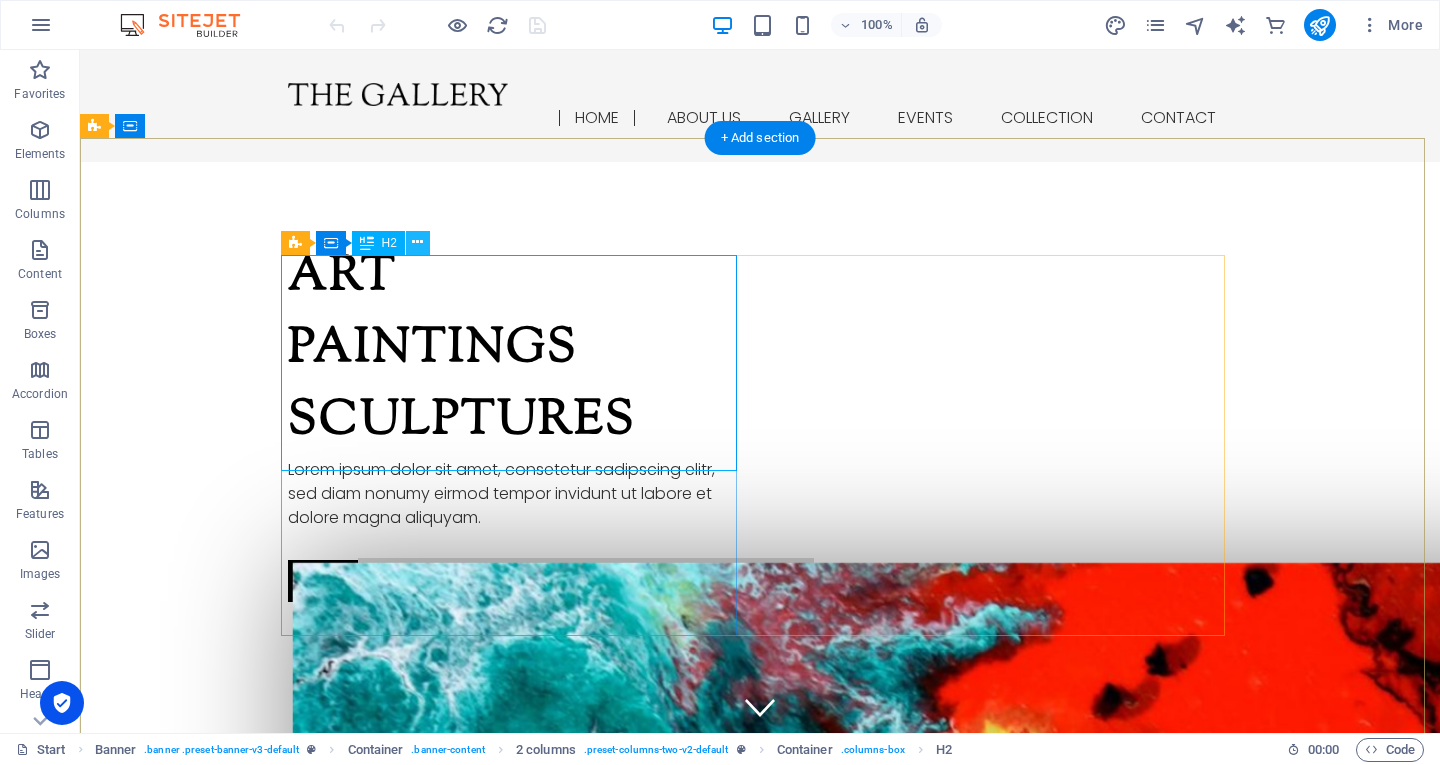 scroll, scrollTop: 0, scrollLeft: 0, axis: both 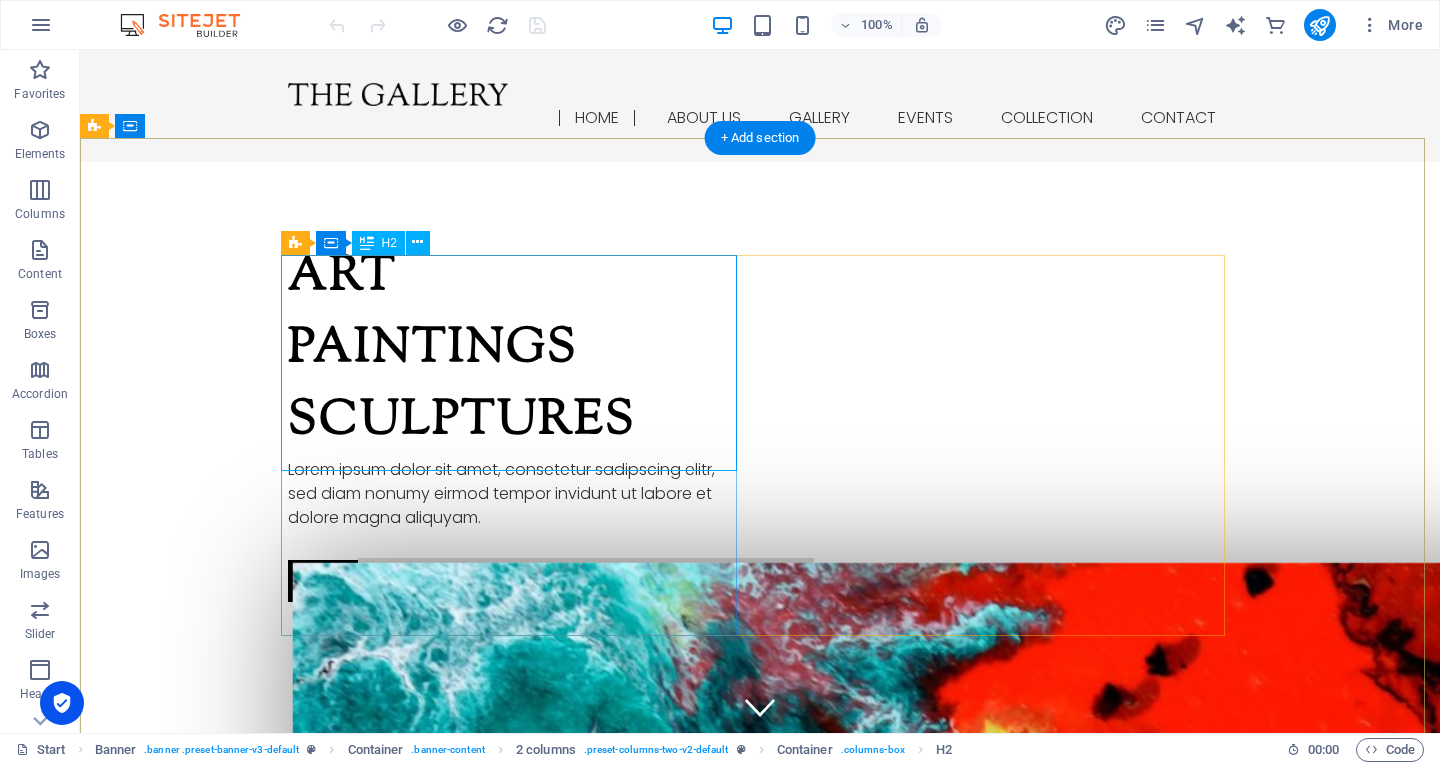 click on "Art Paintings Sculptures" at bounding box center [516, 350] 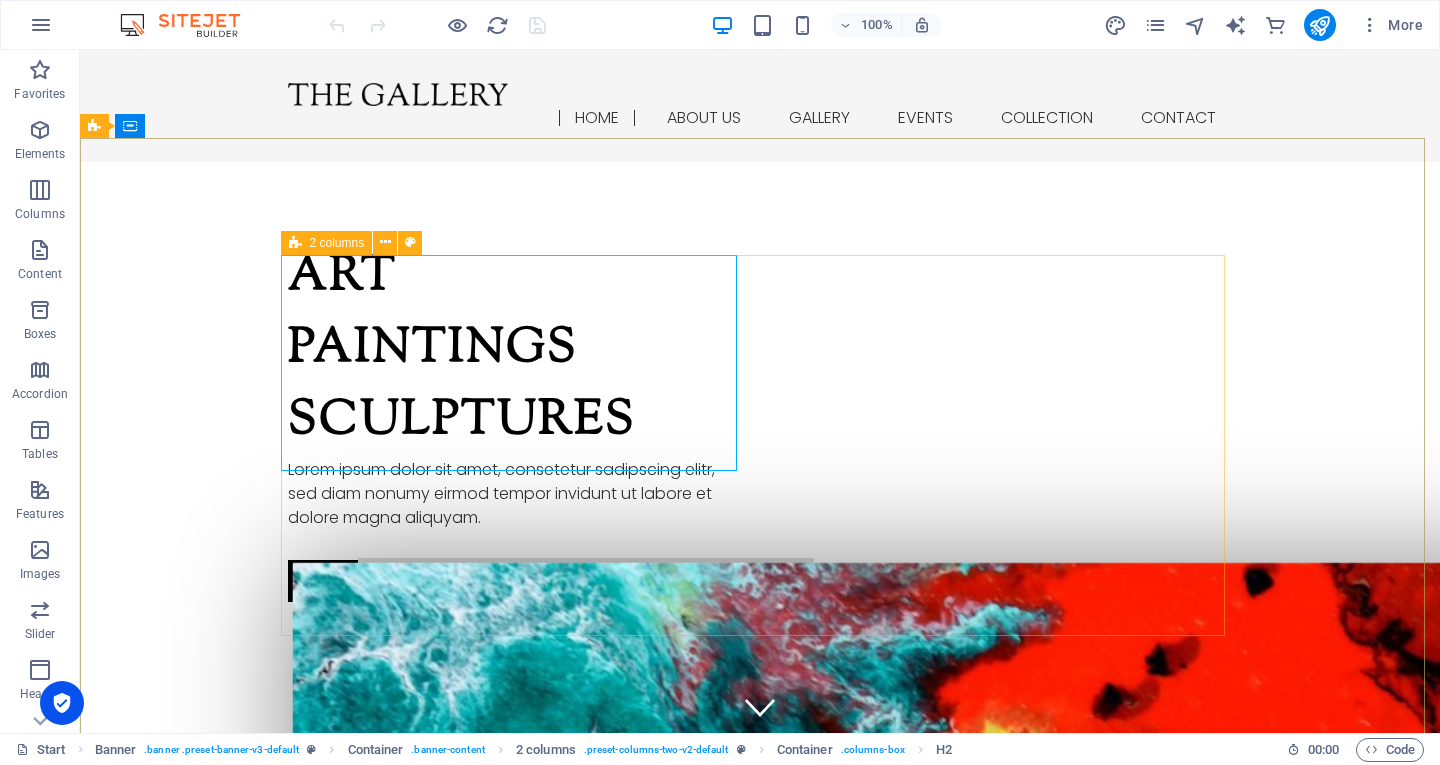 click on "2 columns" at bounding box center (337, 243) 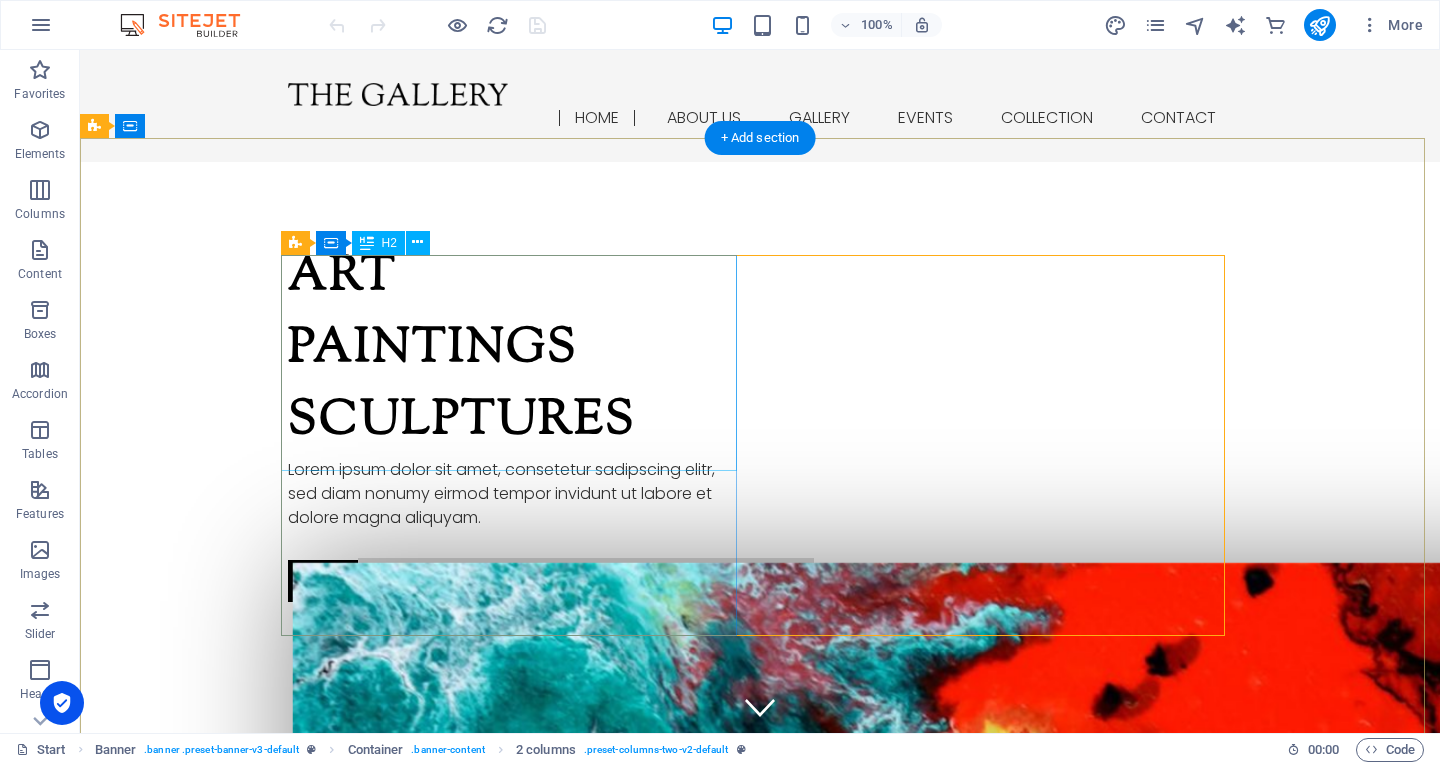 click on "Art Paintings Sculptures" at bounding box center (516, 350) 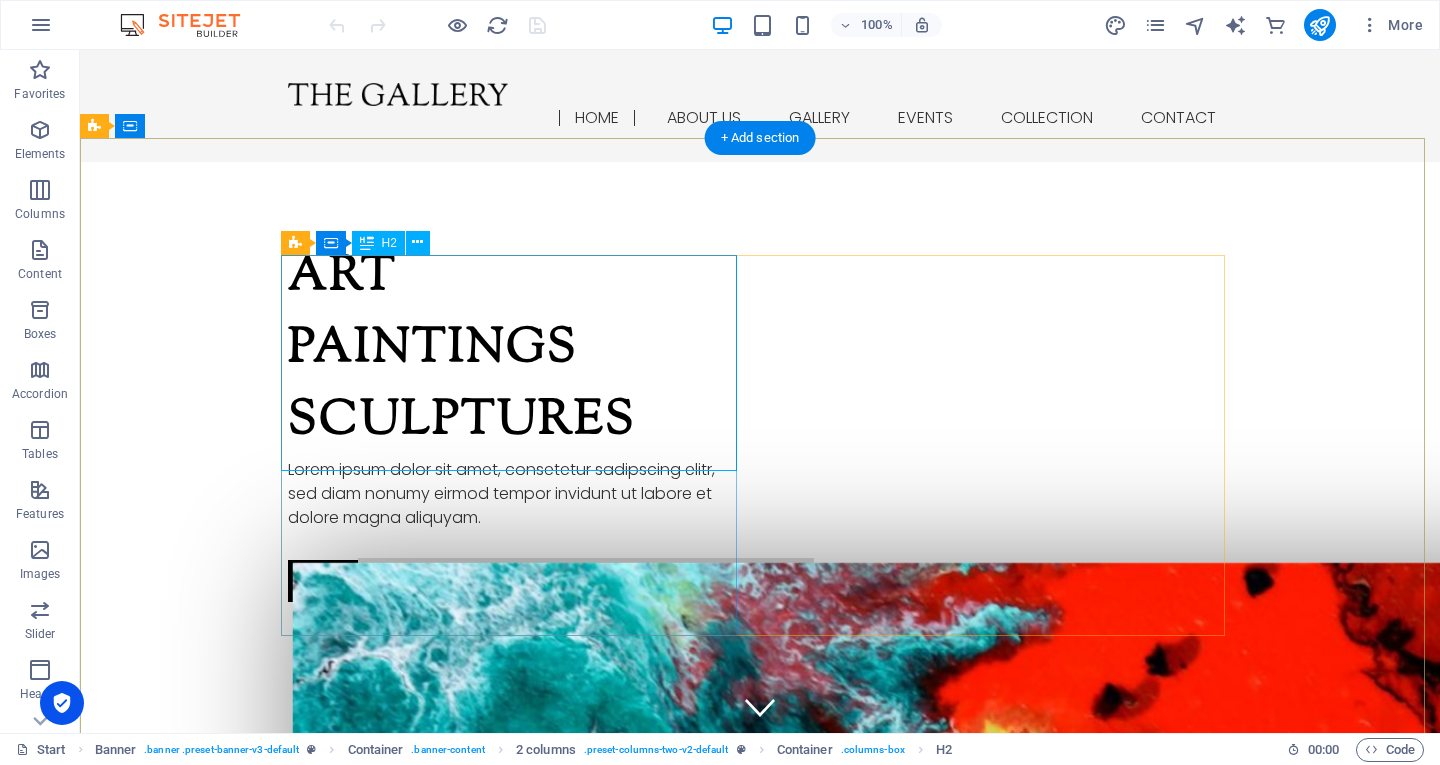drag, startPoint x: 304, startPoint y: 280, endPoint x: 314, endPoint y: 284, distance: 10.770329 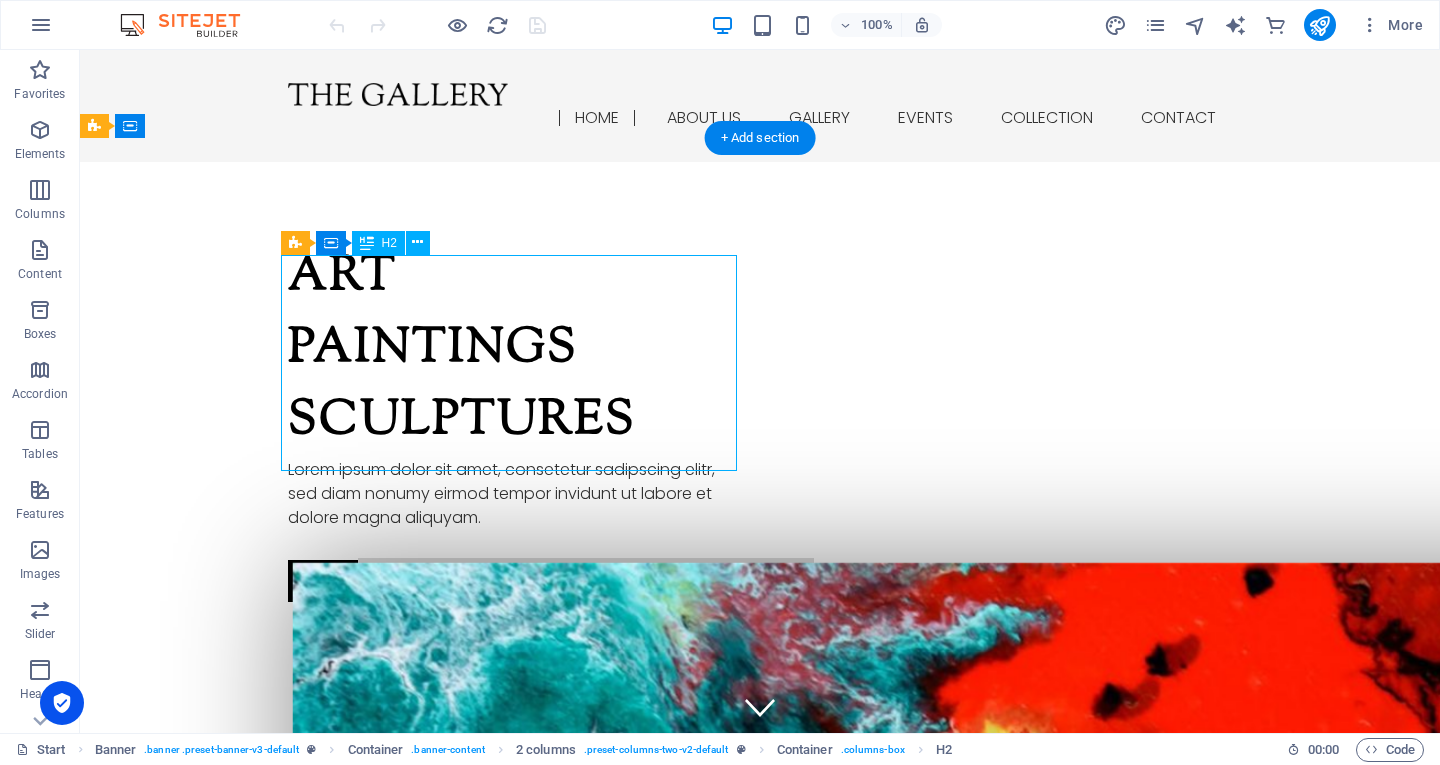 click on "Art Paintings Sculptures" at bounding box center [516, 350] 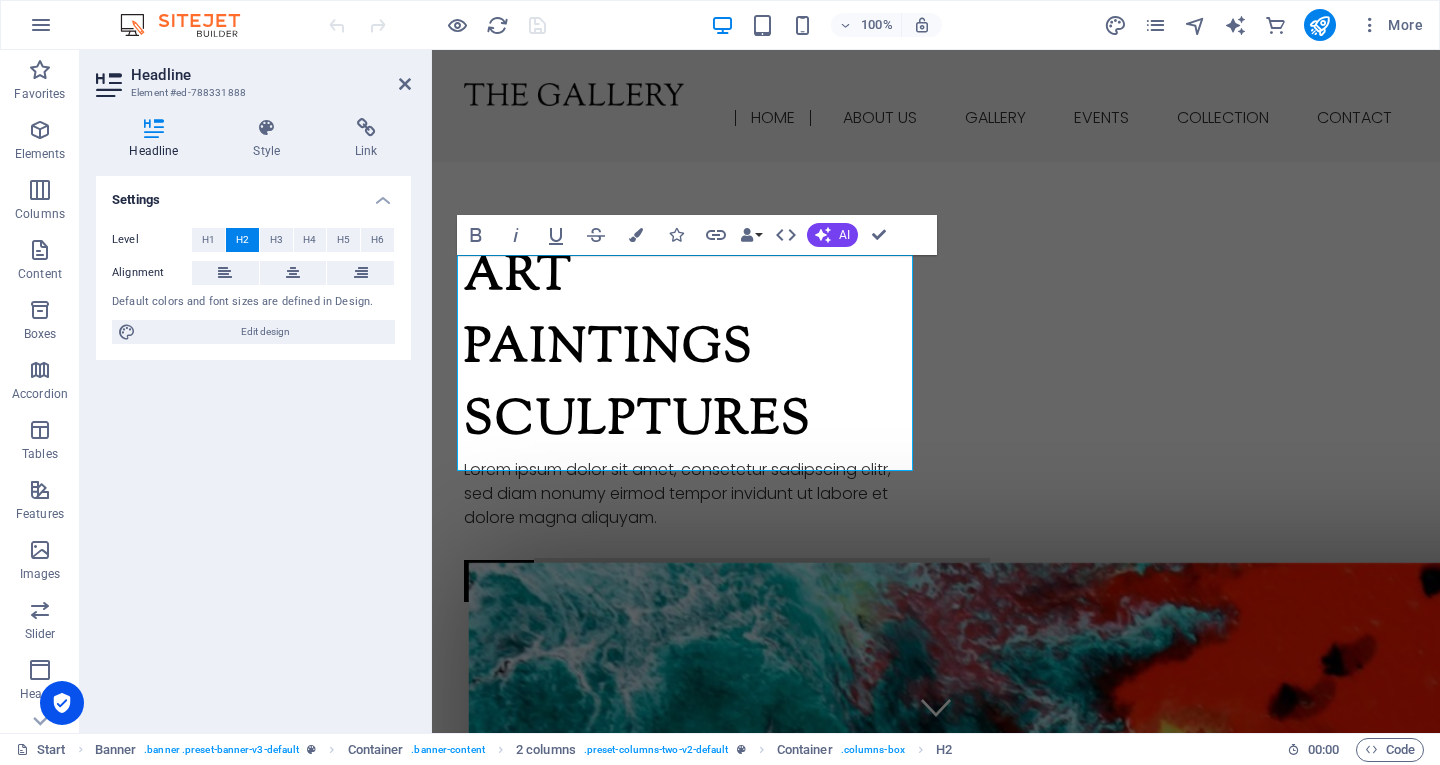 type 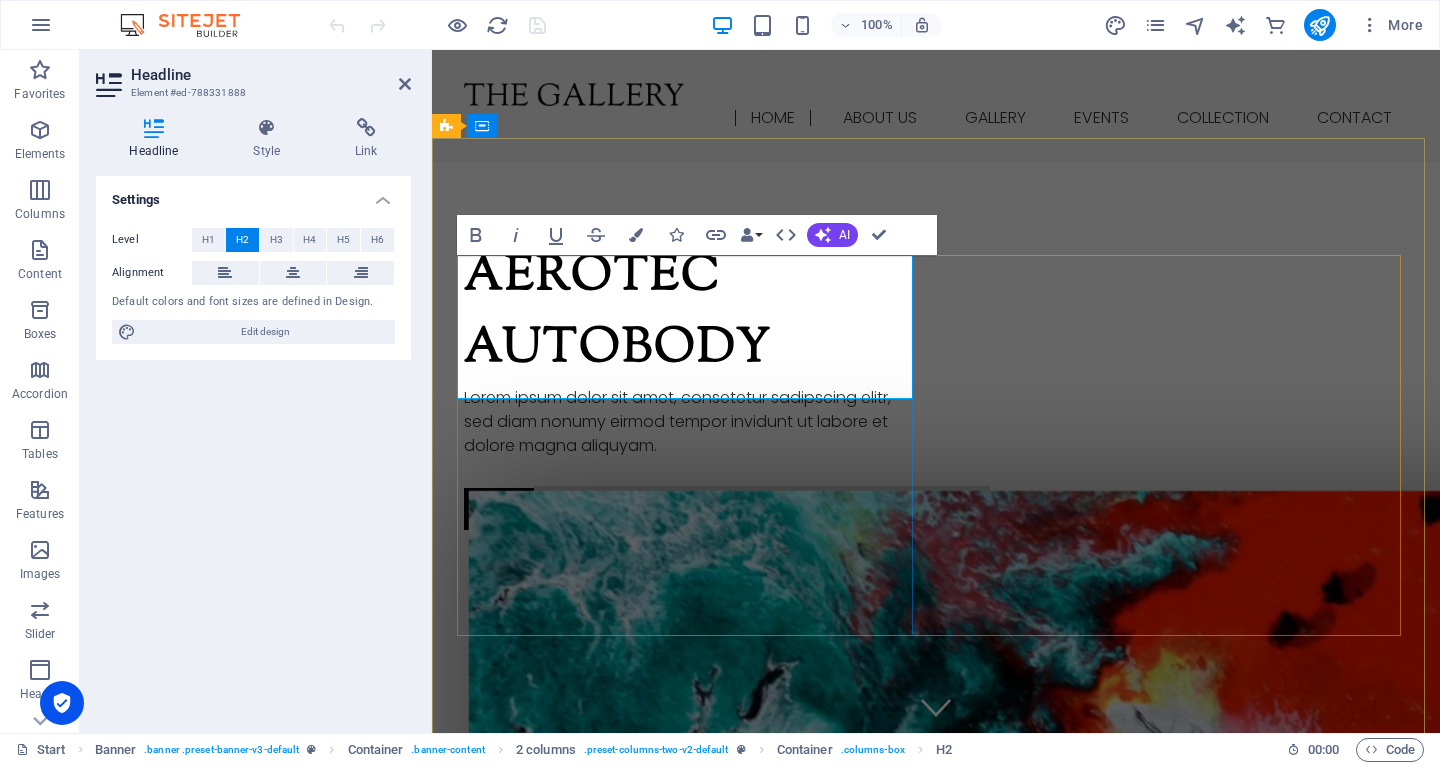 click on "Aerotec autobody Lorem ipsum dolor sit amet, consetetur sadipscing elitr, sed diam nonumy eirmod tempor invidunt ut labore et dolore magna aliquyam. Read more" at bounding box center (692, 386) 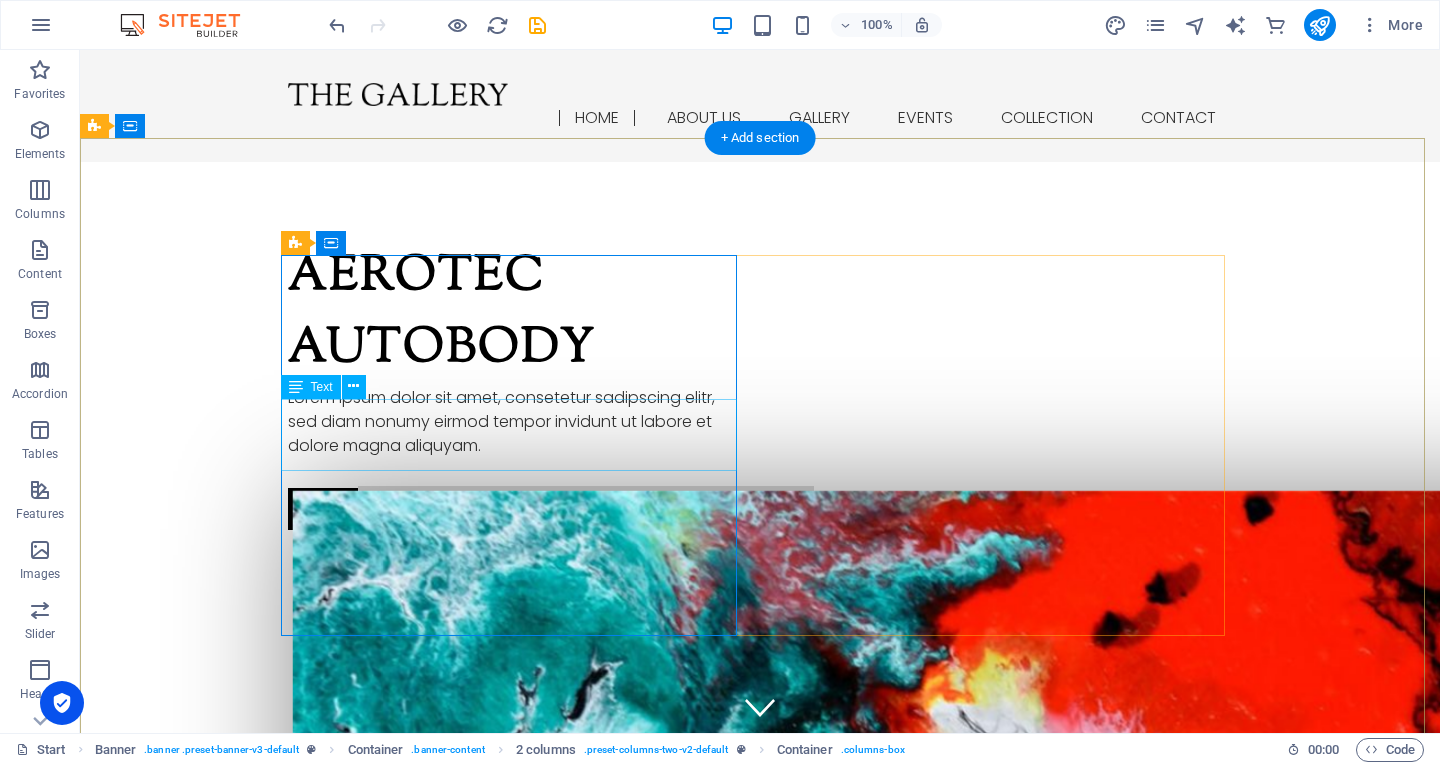 click on "Lorem ipsum dolor sit amet, consetetur sadipscing elitr, sed diam nonumy eirmod tempor invidunt ut labore et dolore magna aliquyam." at bounding box center [516, 422] 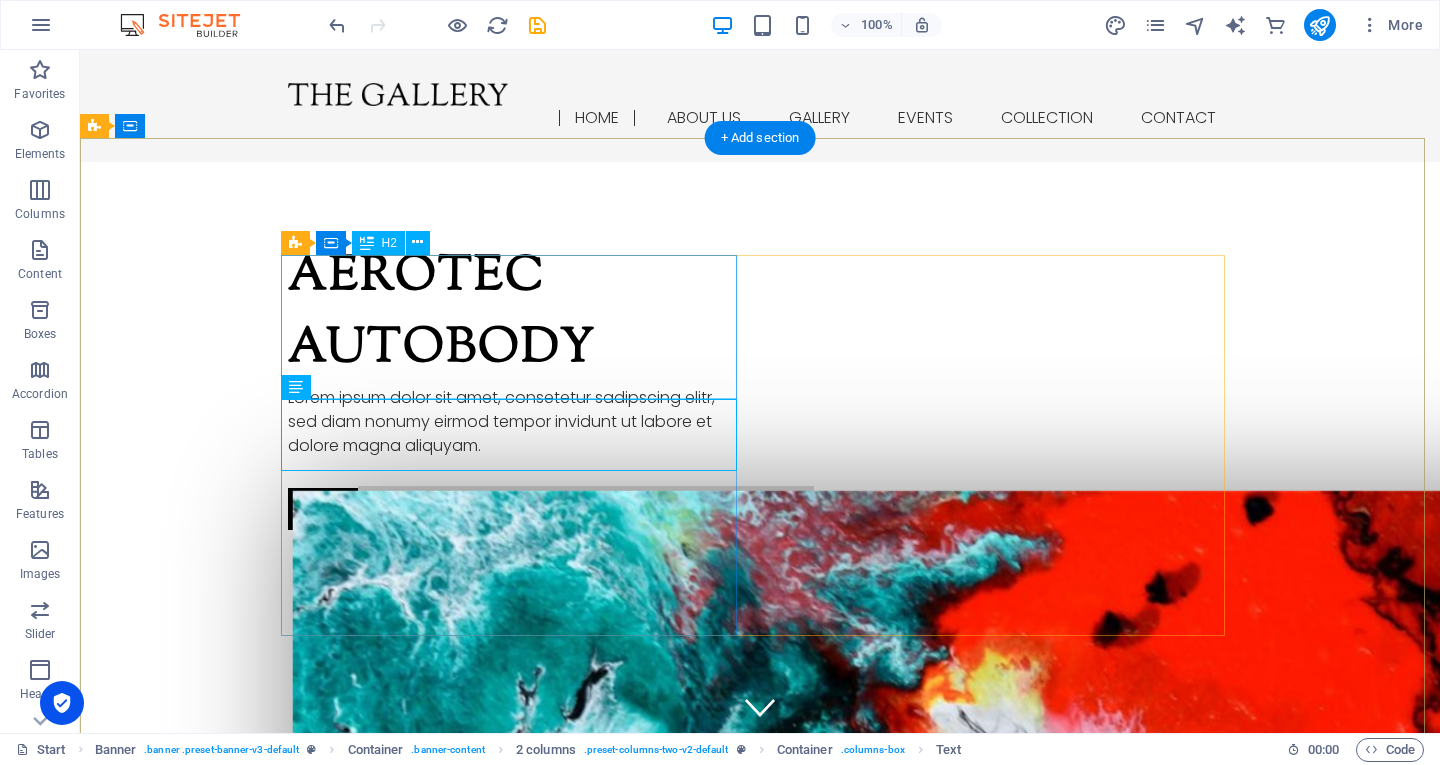 click on "Aerotec autobody" at bounding box center [516, 314] 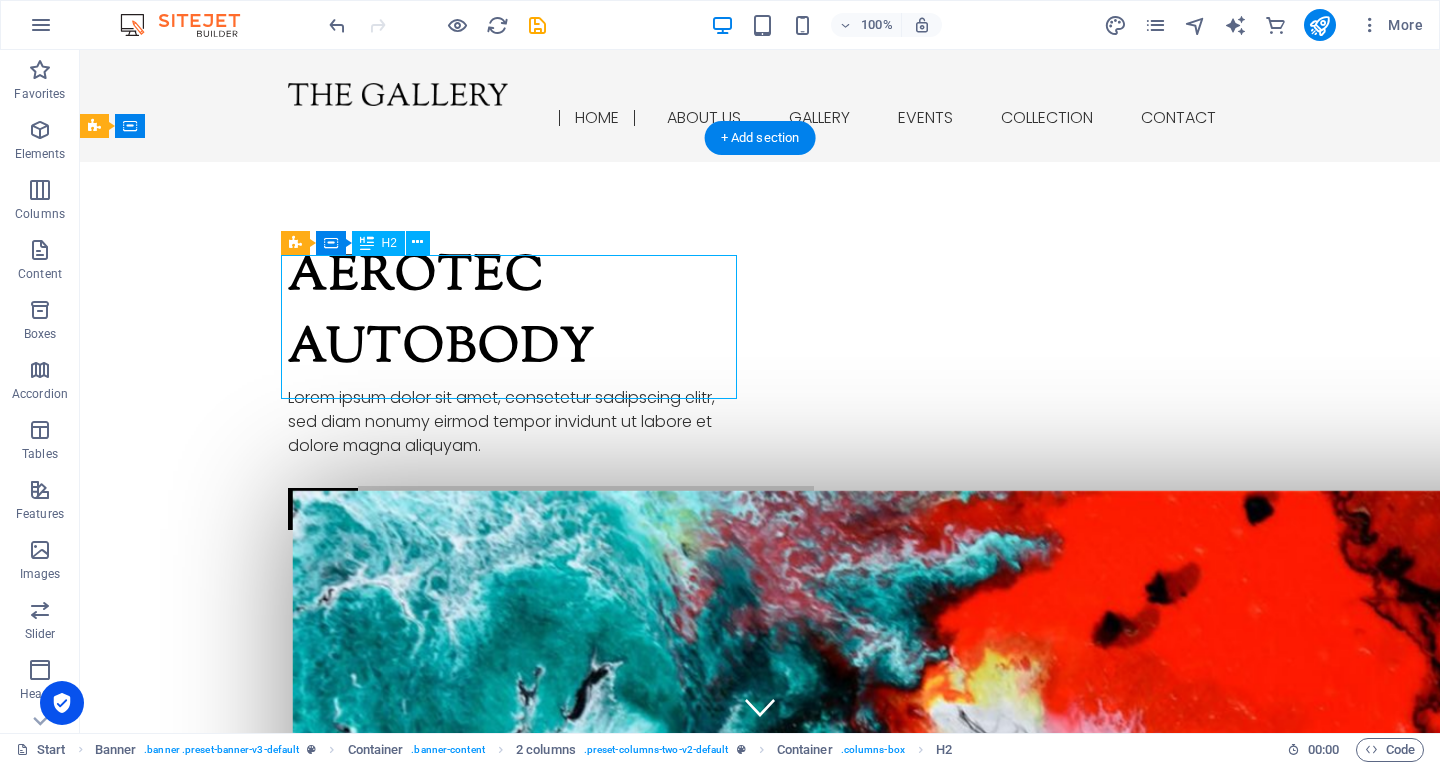 click on "Aerotec autobody" at bounding box center (516, 314) 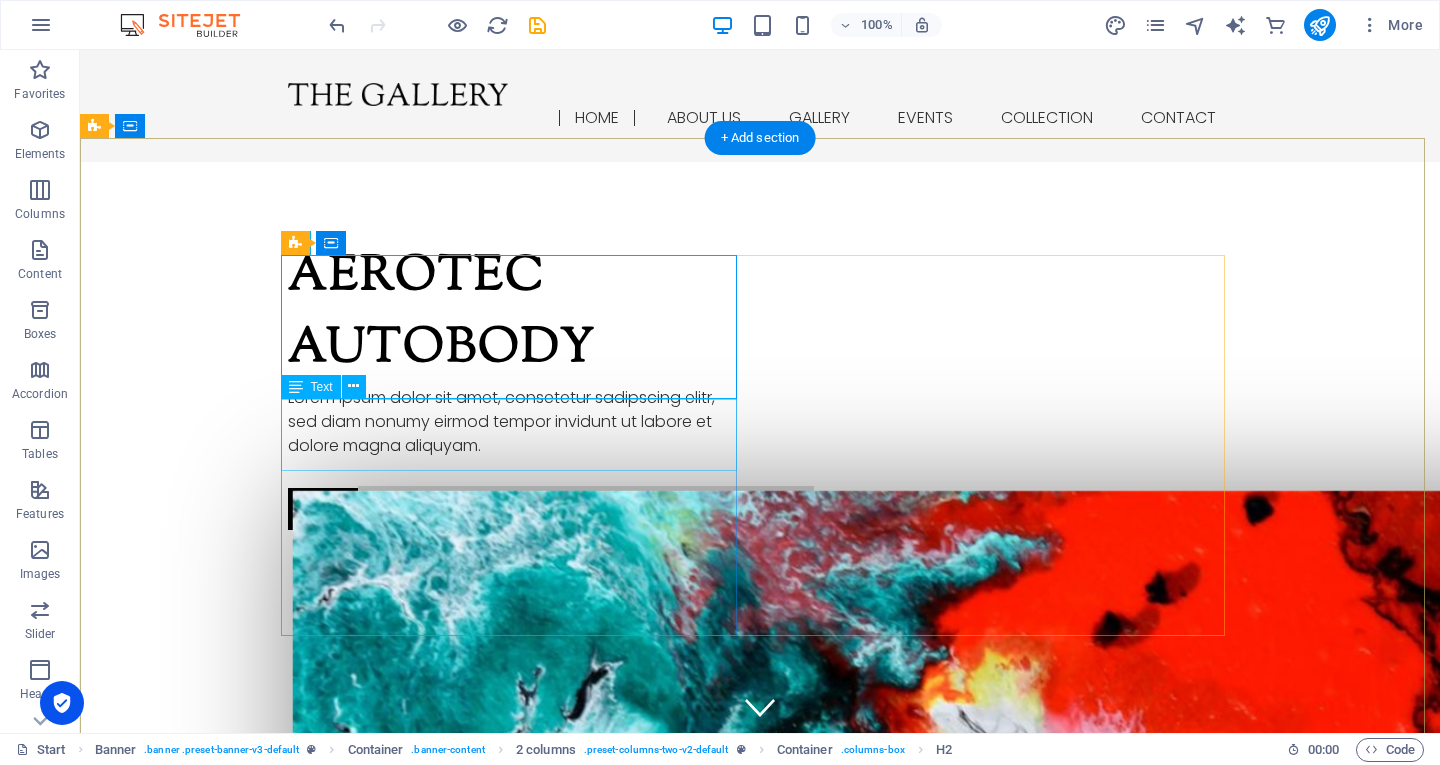 click on "Lorem ipsum dolor sit amet, consetetur sadipscing elitr, sed diam nonumy eirmod tempor invidunt ut labore et dolore magna aliquyam." at bounding box center [516, 422] 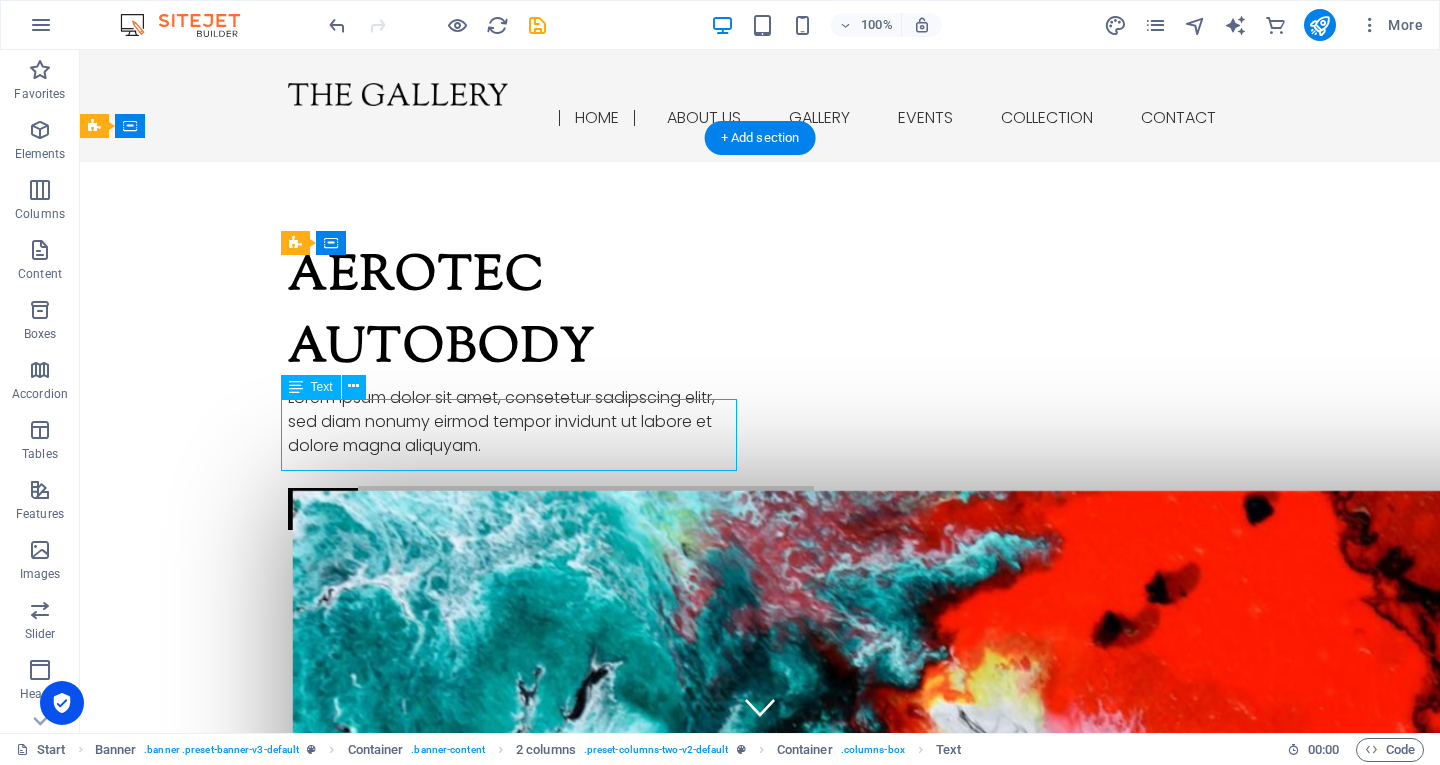 click on "Lorem ipsum dolor sit amet, consetetur sadipscing elitr, sed diam nonumy eirmod tempor invidunt ut labore et dolore magna aliquyam." at bounding box center [516, 422] 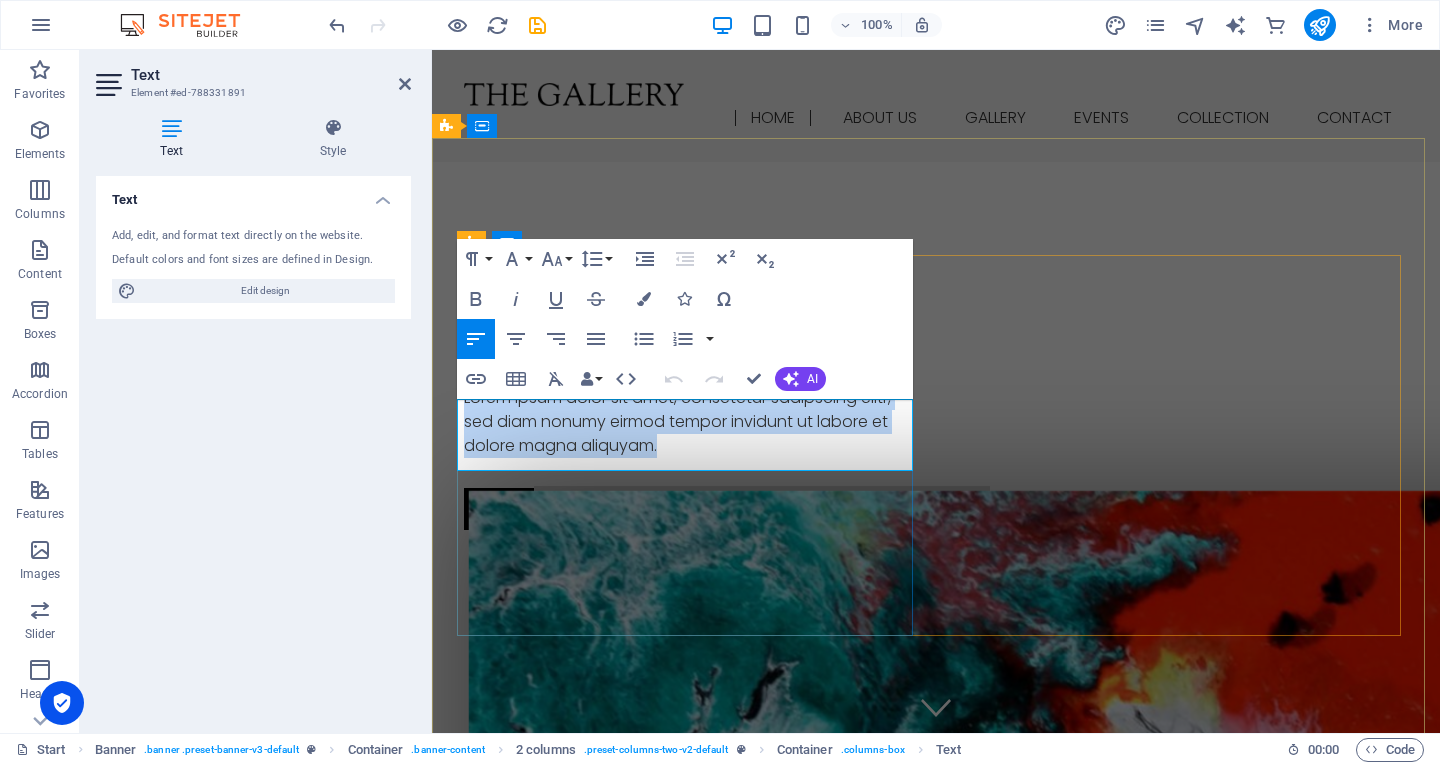 drag, startPoint x: 457, startPoint y: 409, endPoint x: 678, endPoint y: 463, distance: 227.50165 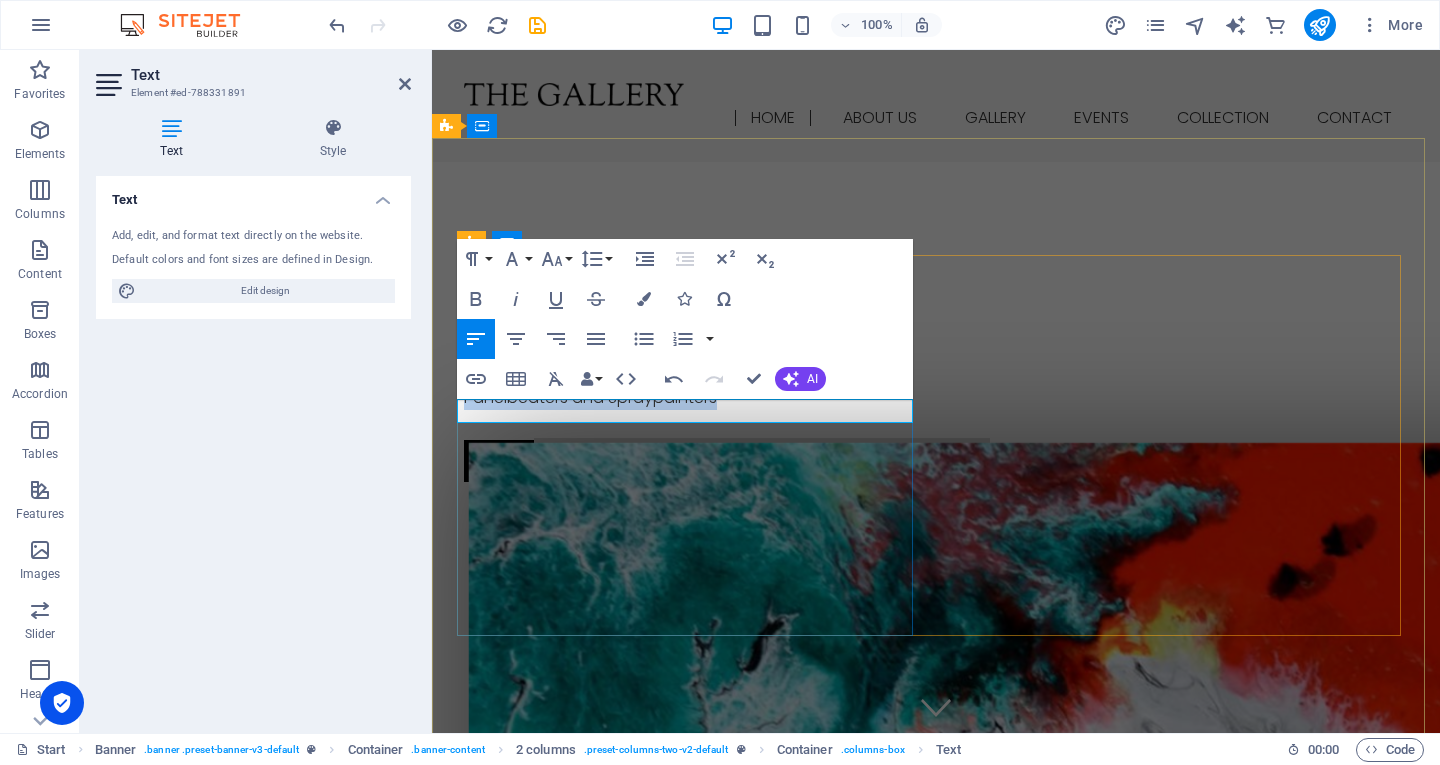 drag, startPoint x: 459, startPoint y: 411, endPoint x: 714, endPoint y: 421, distance: 255.196 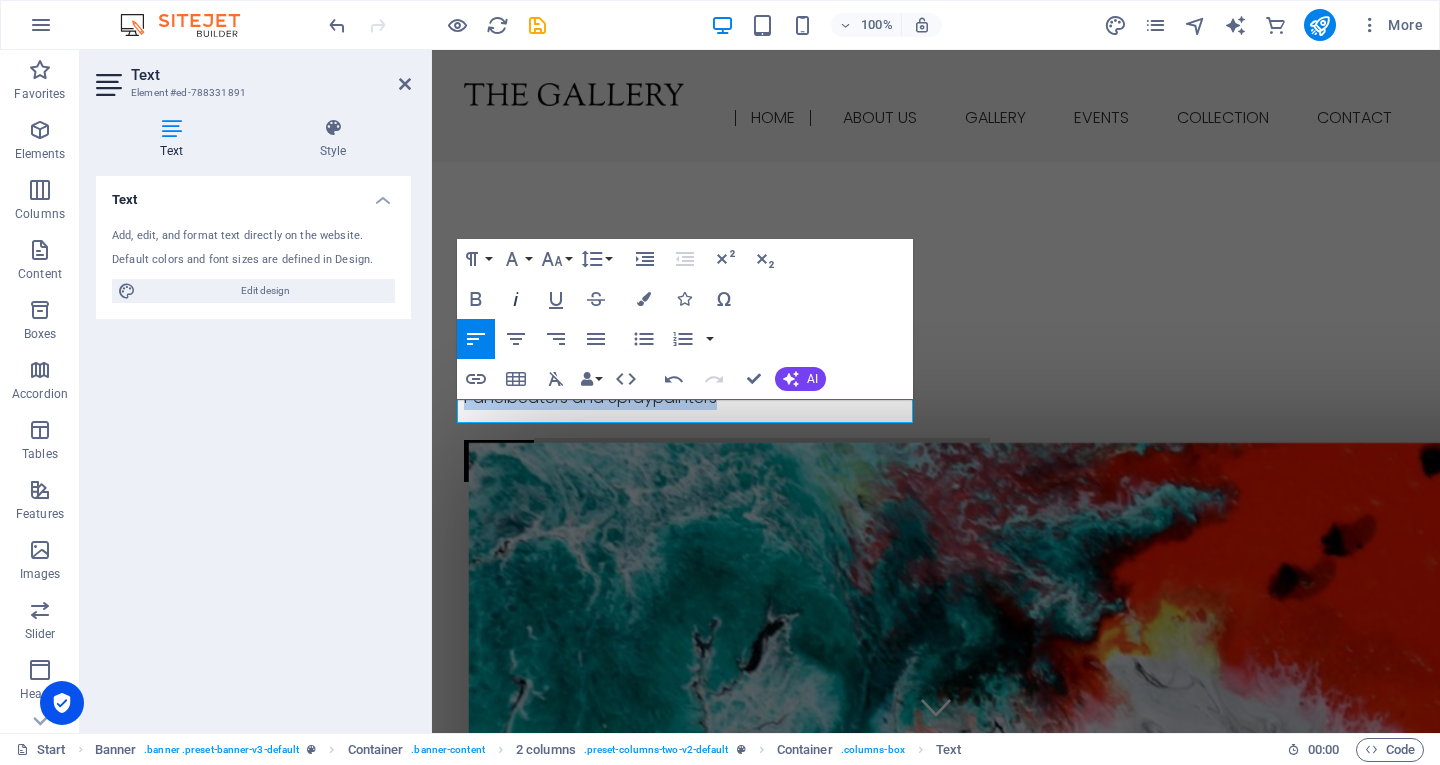 click 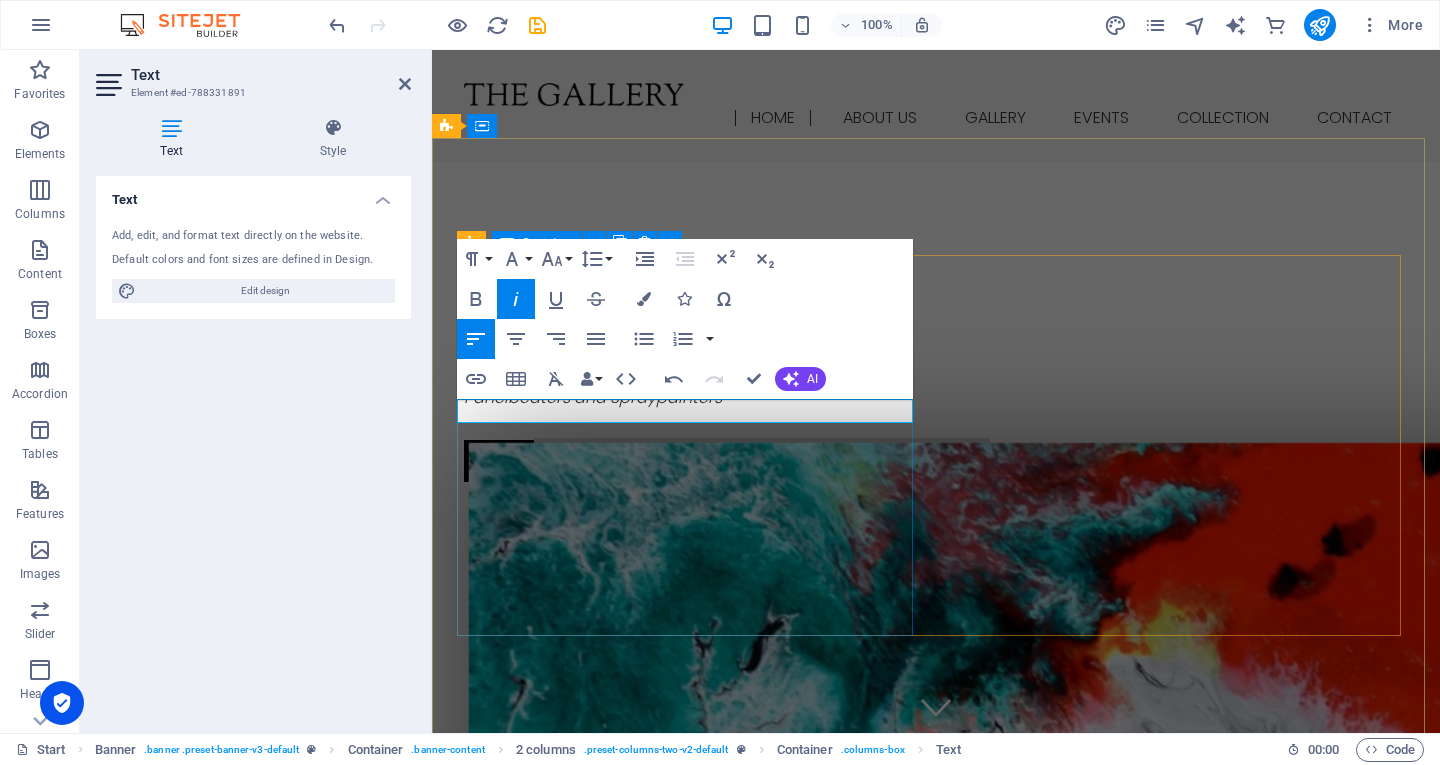click on "Aerotec autobody Panelbeaters and Spraypainters Read more" at bounding box center (692, 362) 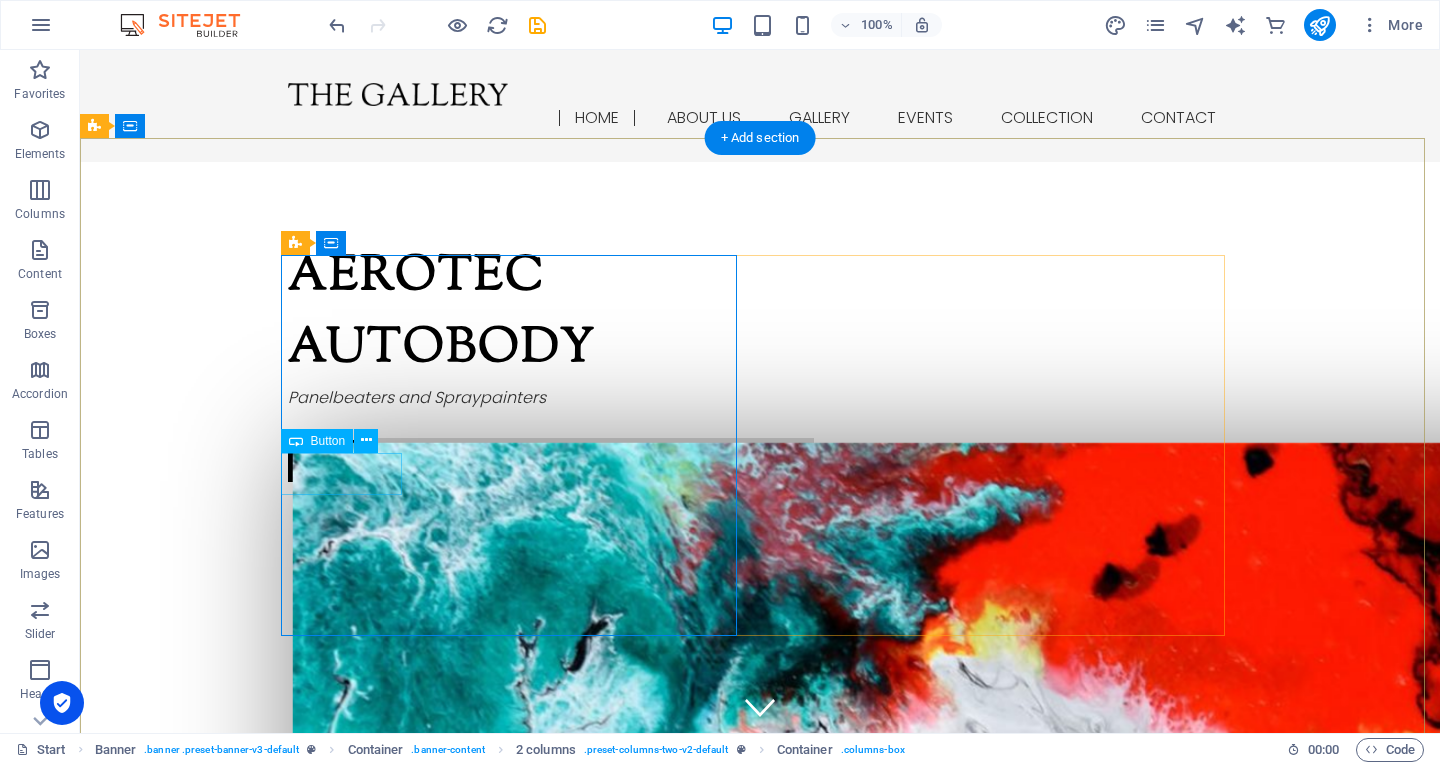click on "Read more" at bounding box center (516, 461) 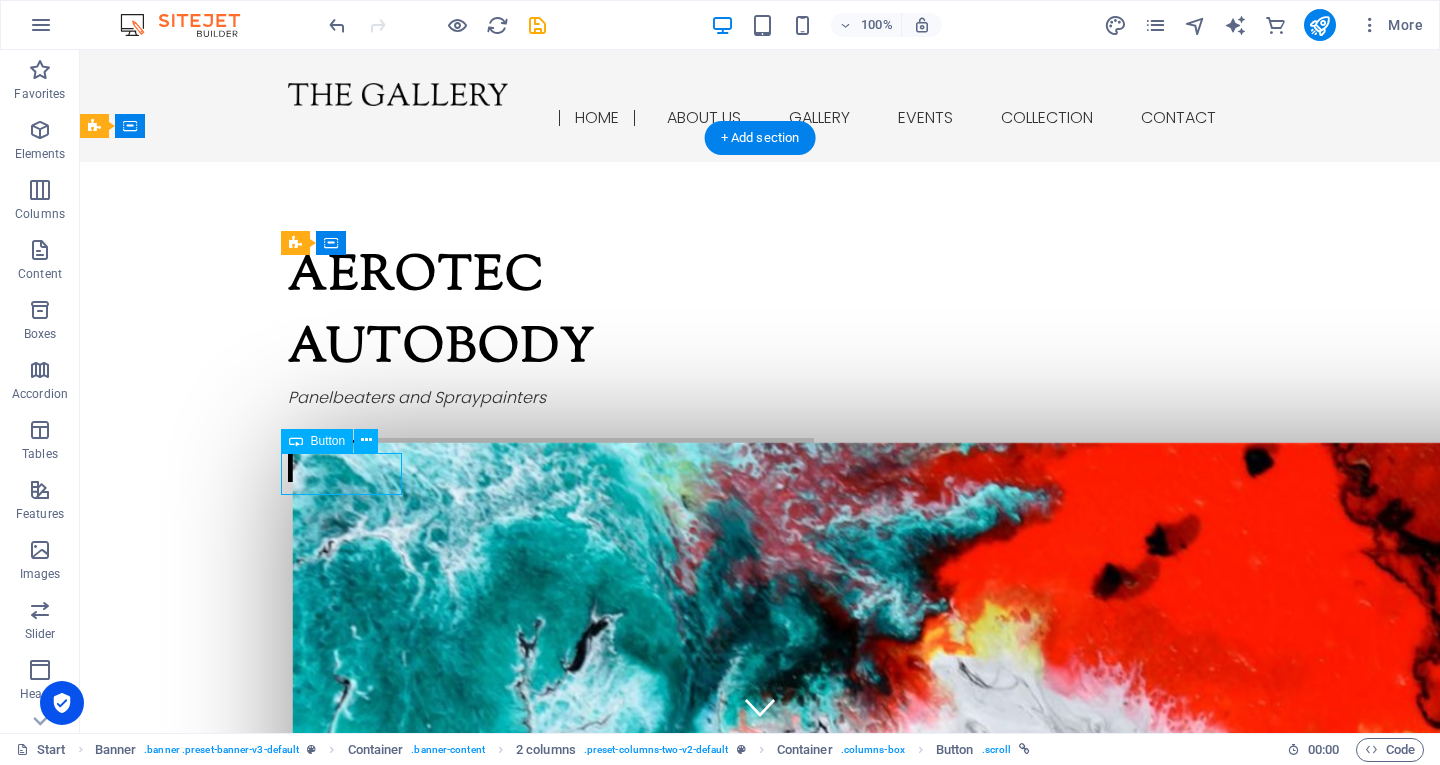 click on "Read more" at bounding box center [516, 461] 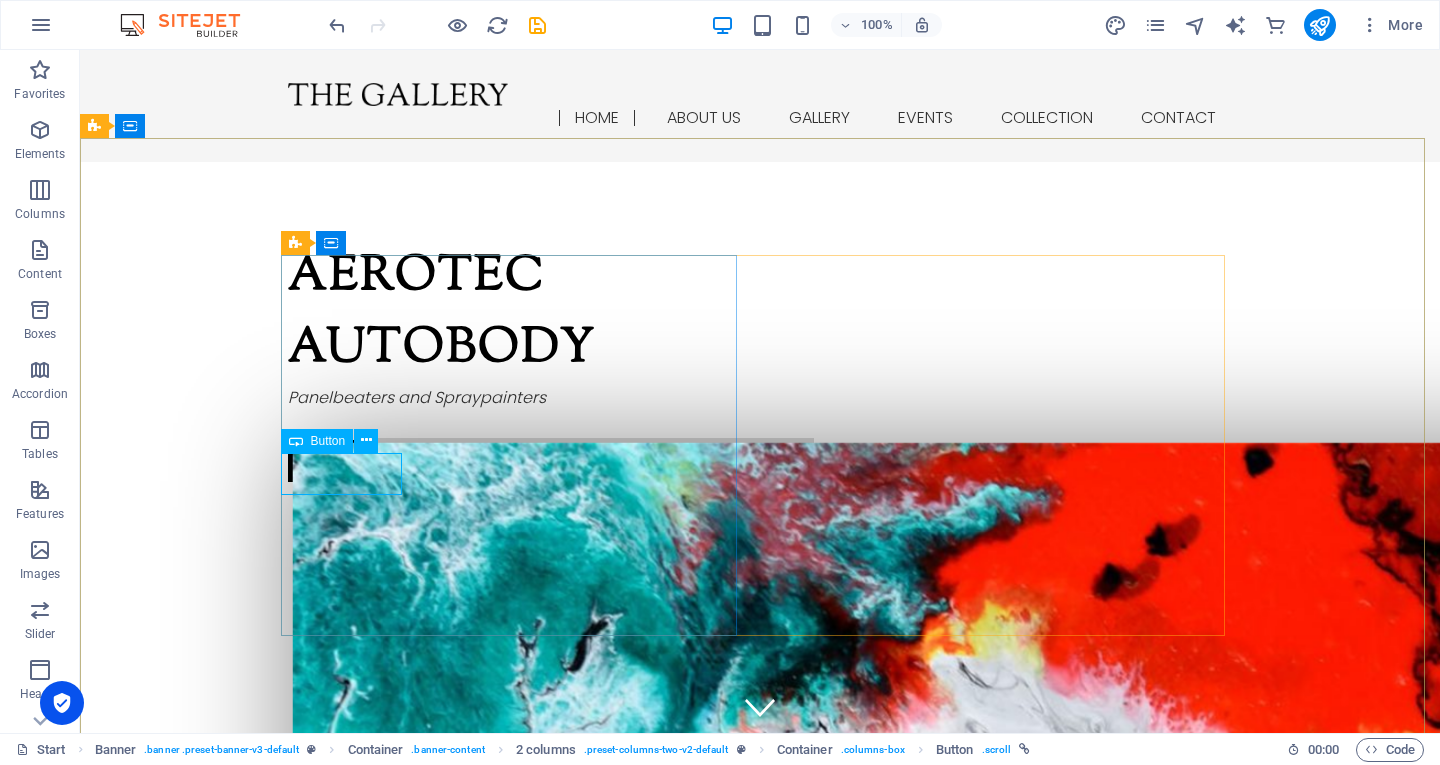 click on "Button" at bounding box center [328, 441] 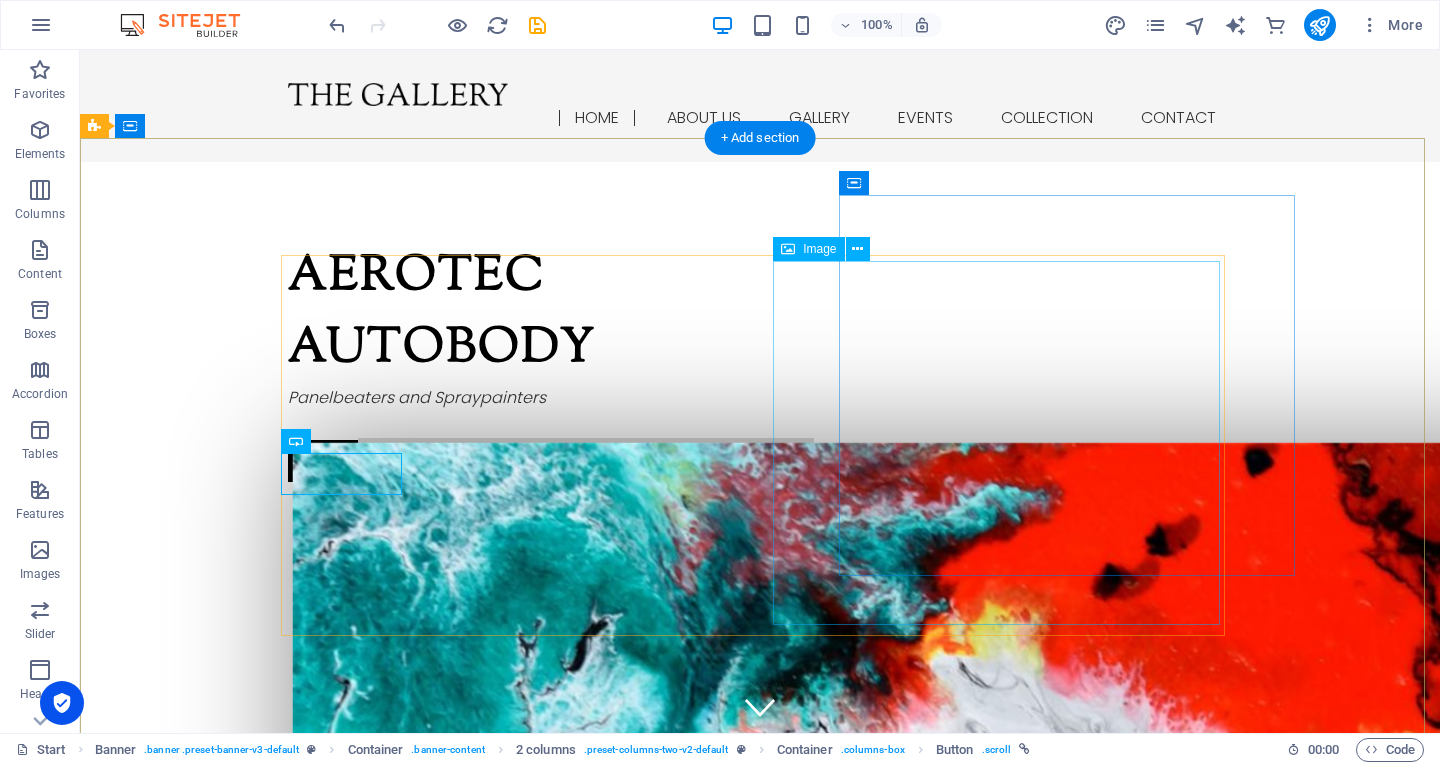 click at bounding box center (516, 1303) 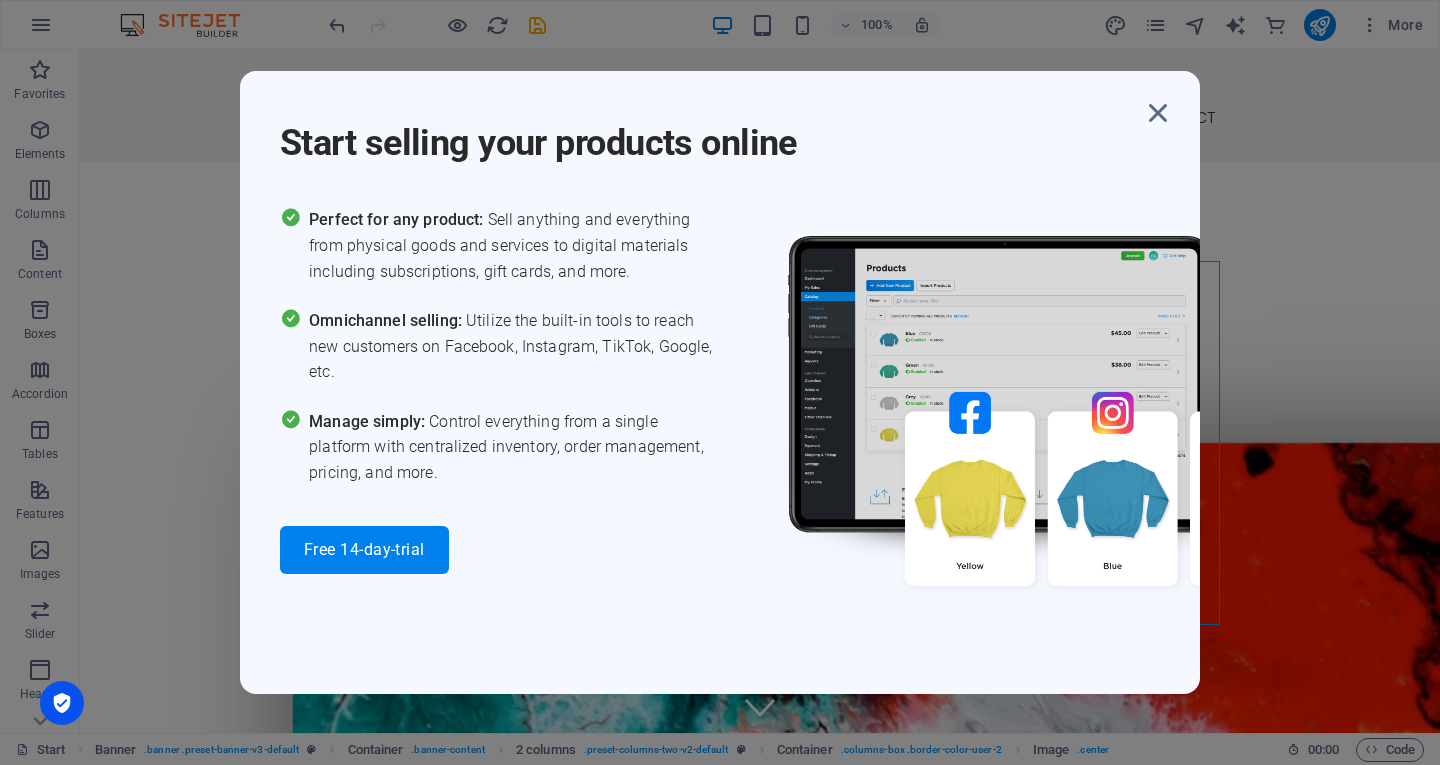 click at bounding box center [1055, 425] 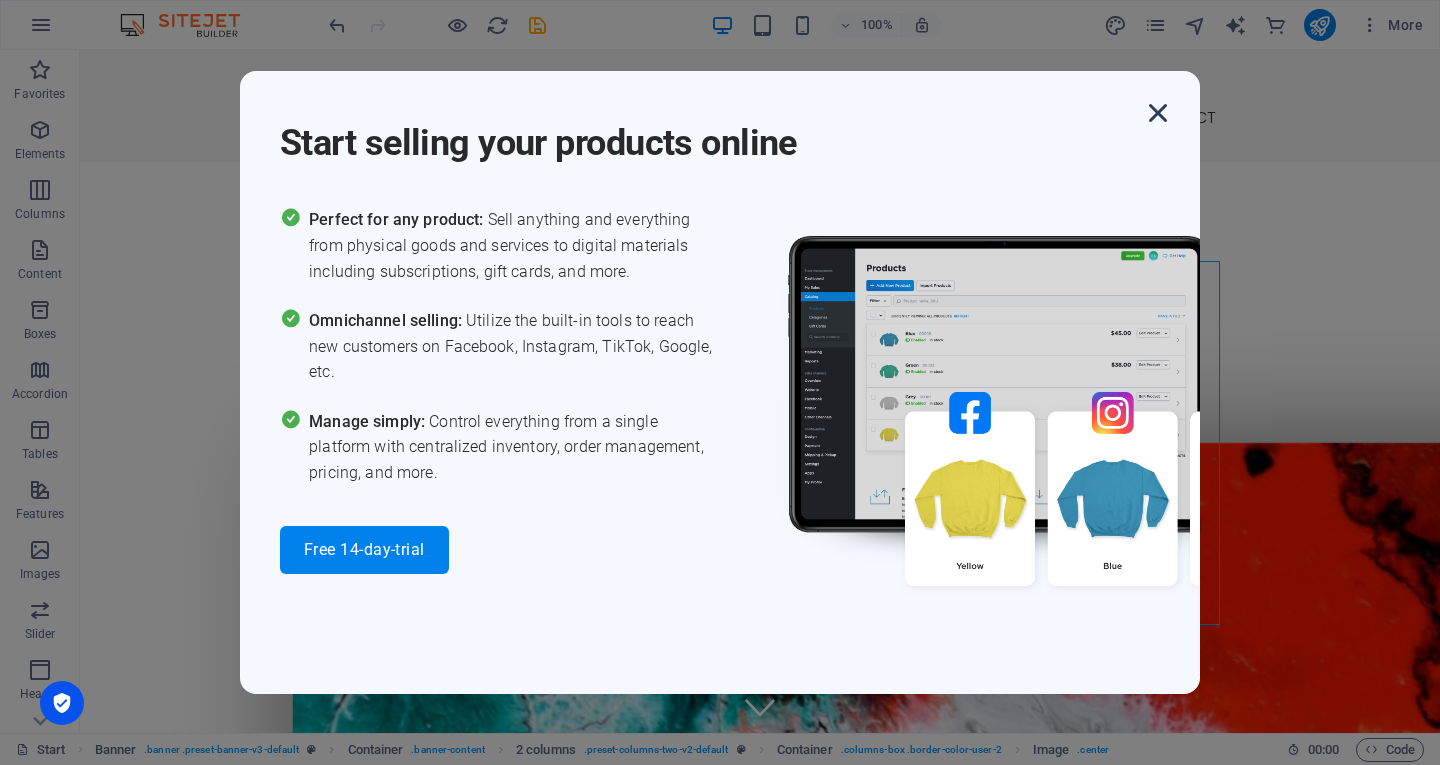 click at bounding box center [1158, 113] 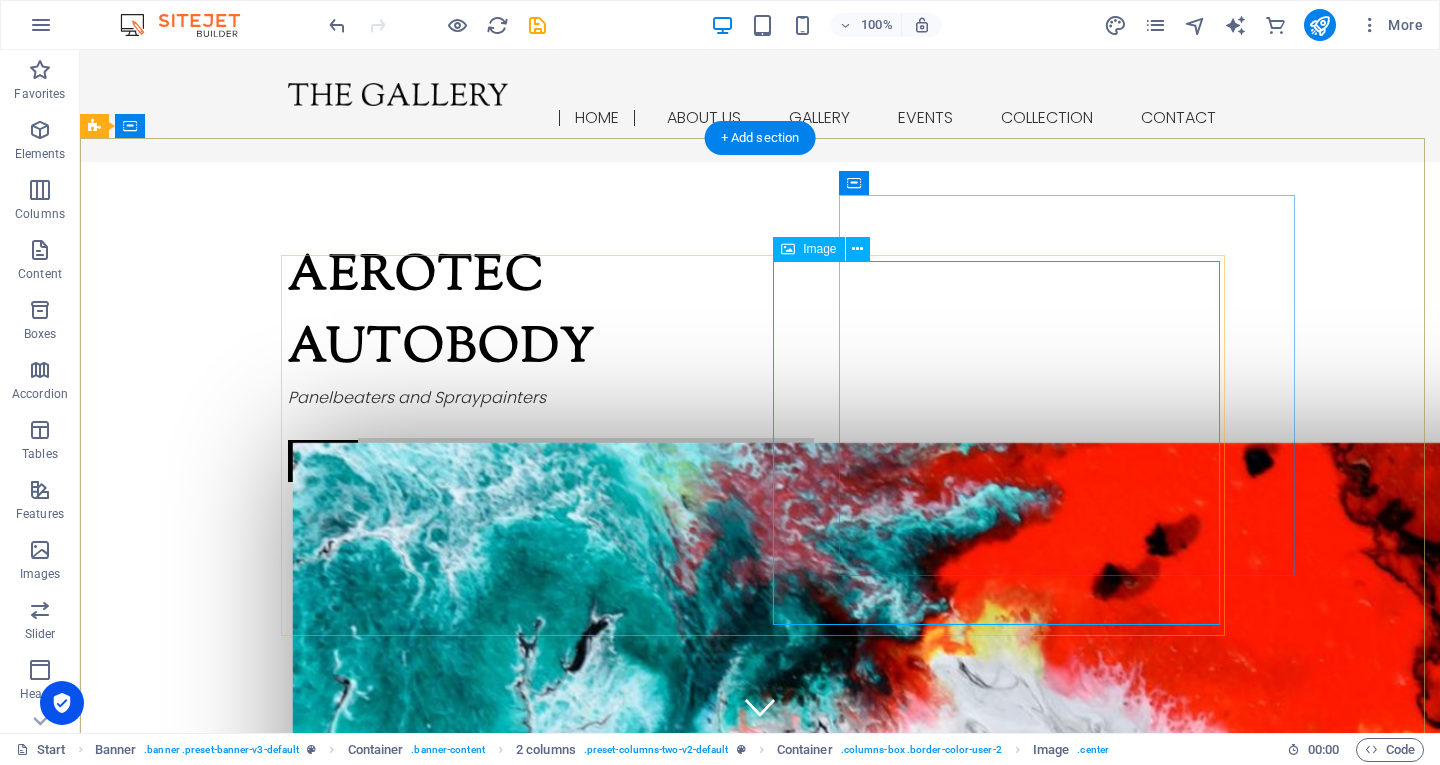 click at bounding box center [516, 1303] 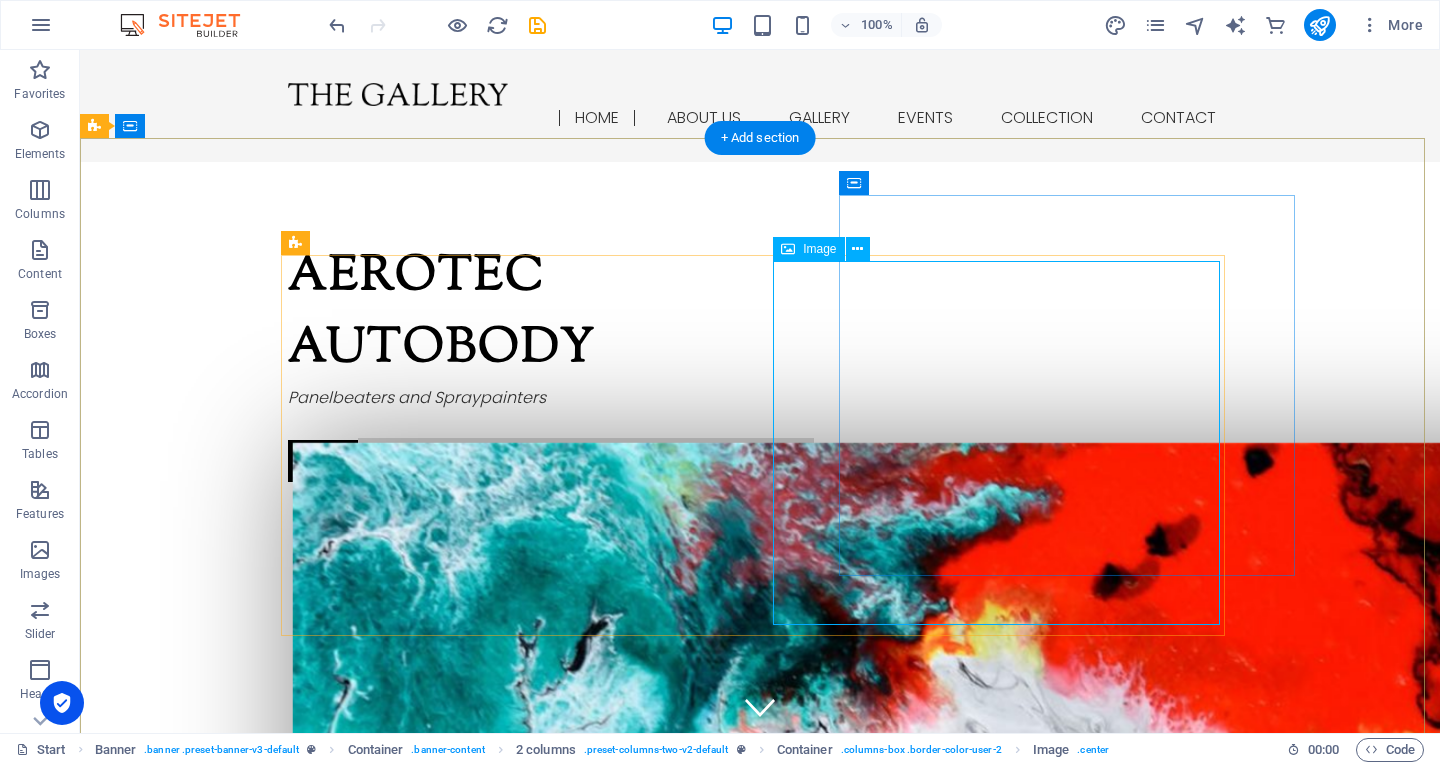 click at bounding box center (516, 1303) 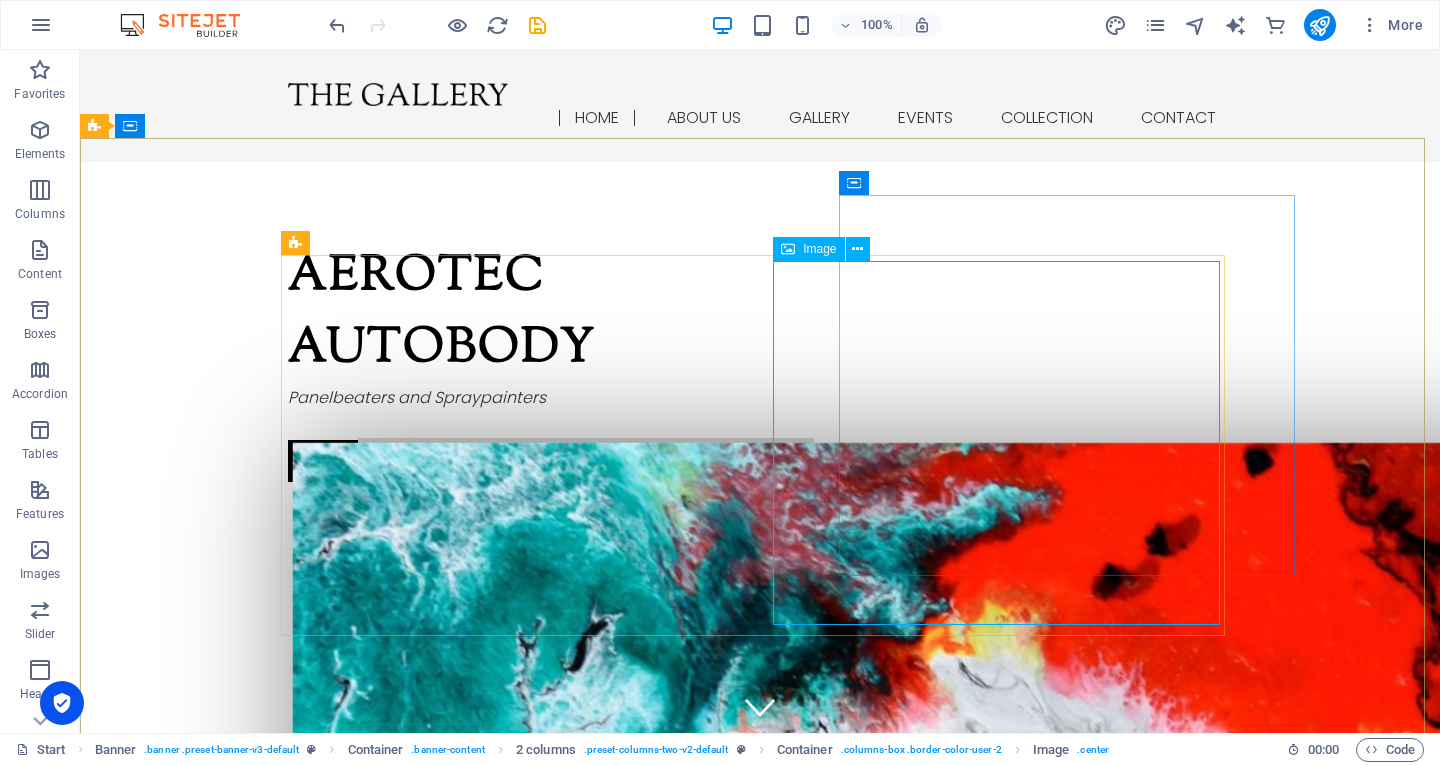 click at bounding box center [788, 249] 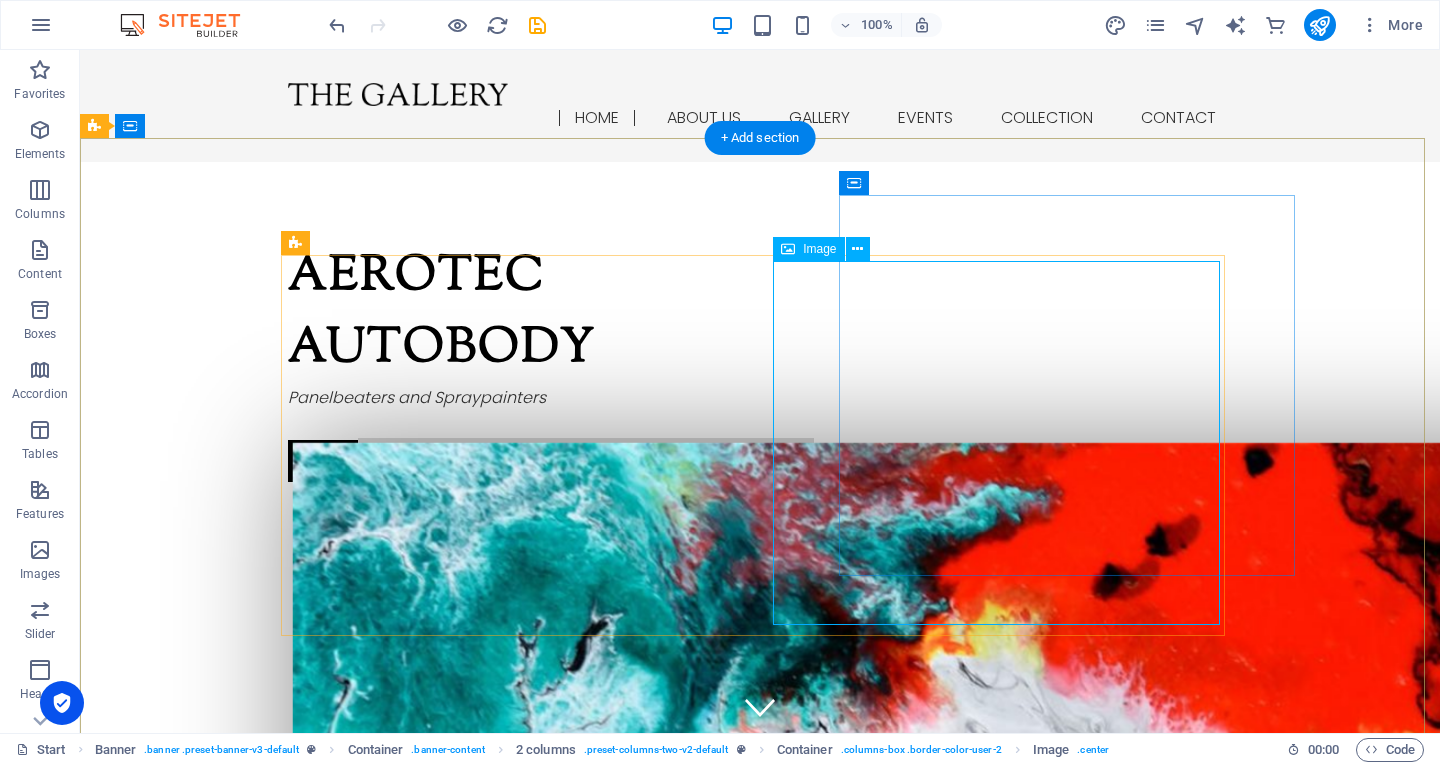 click at bounding box center [516, 1303] 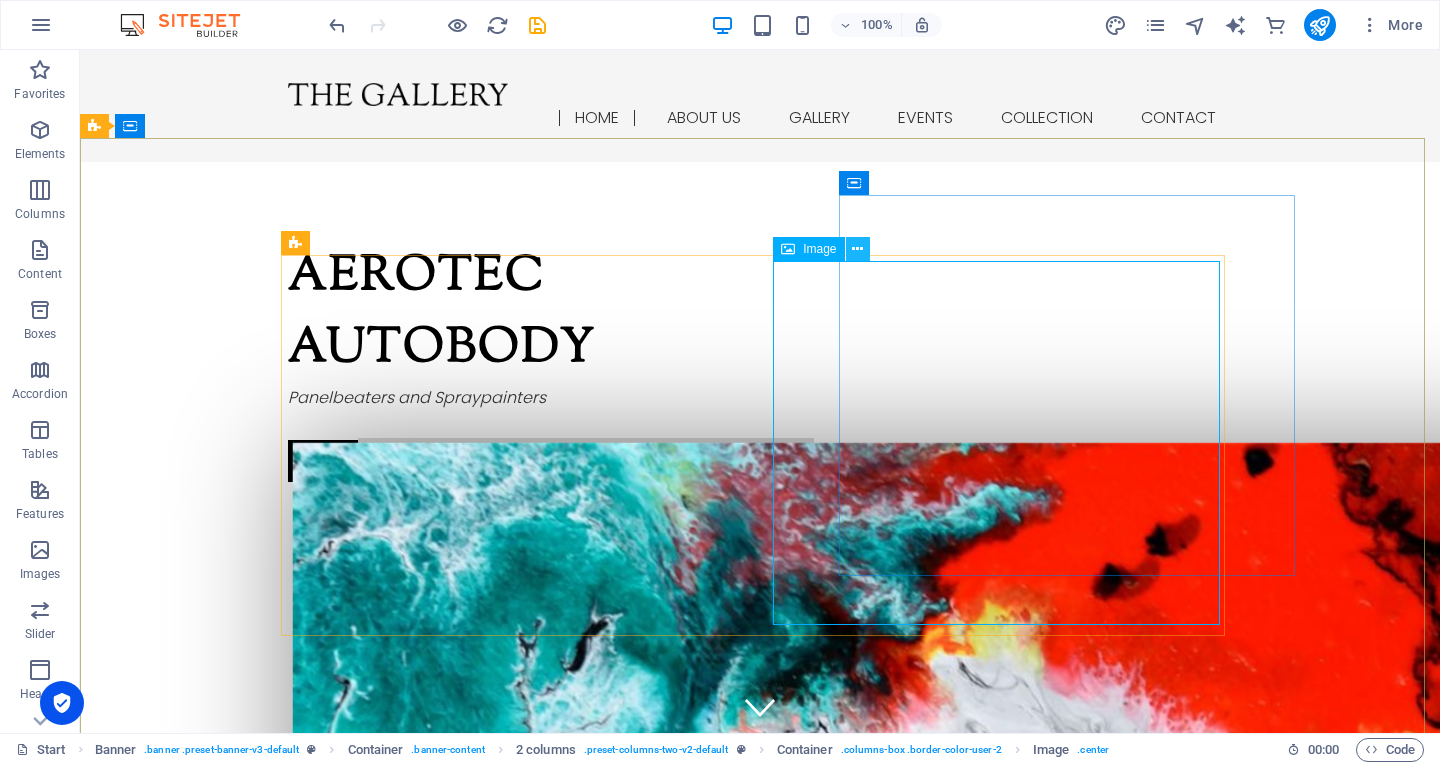 click at bounding box center (857, 249) 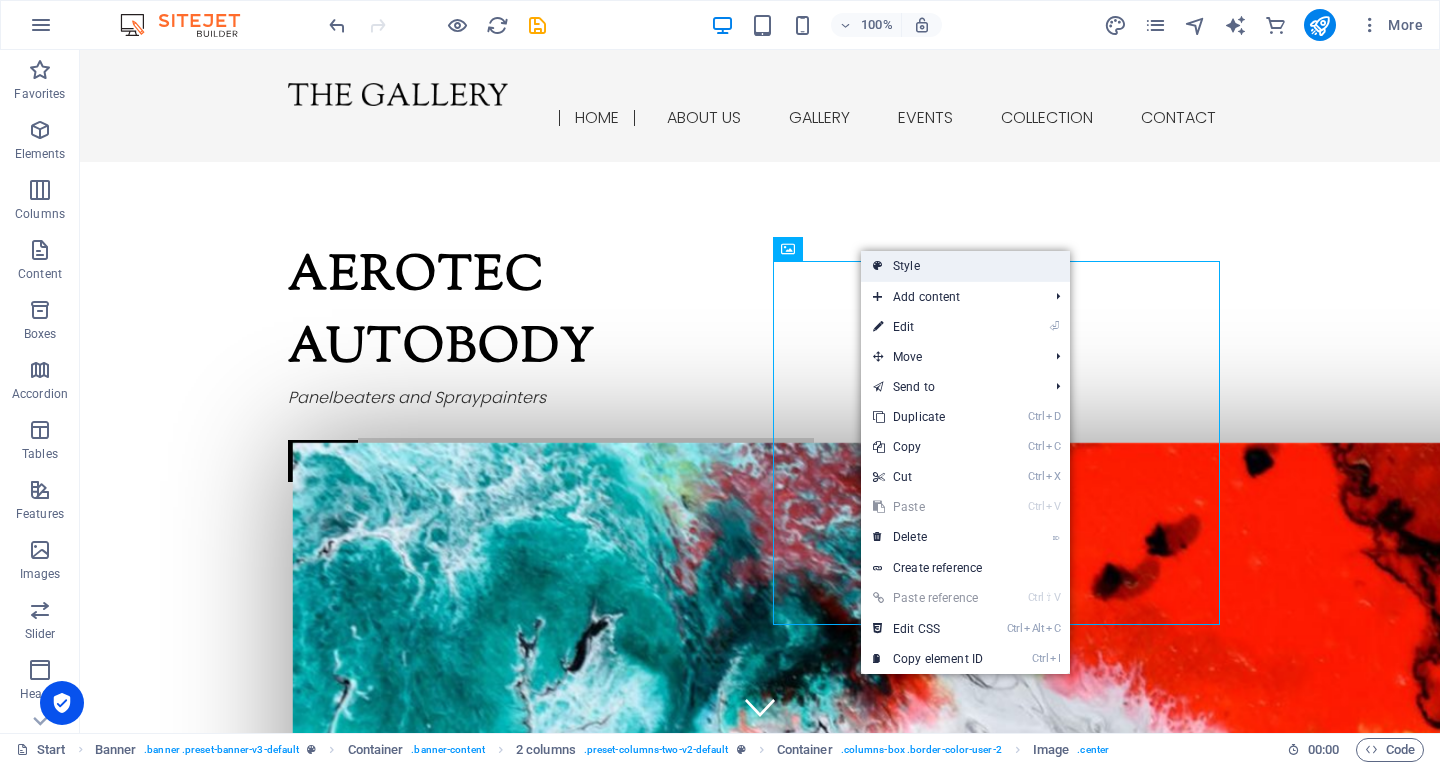 click on "Style" at bounding box center (965, 266) 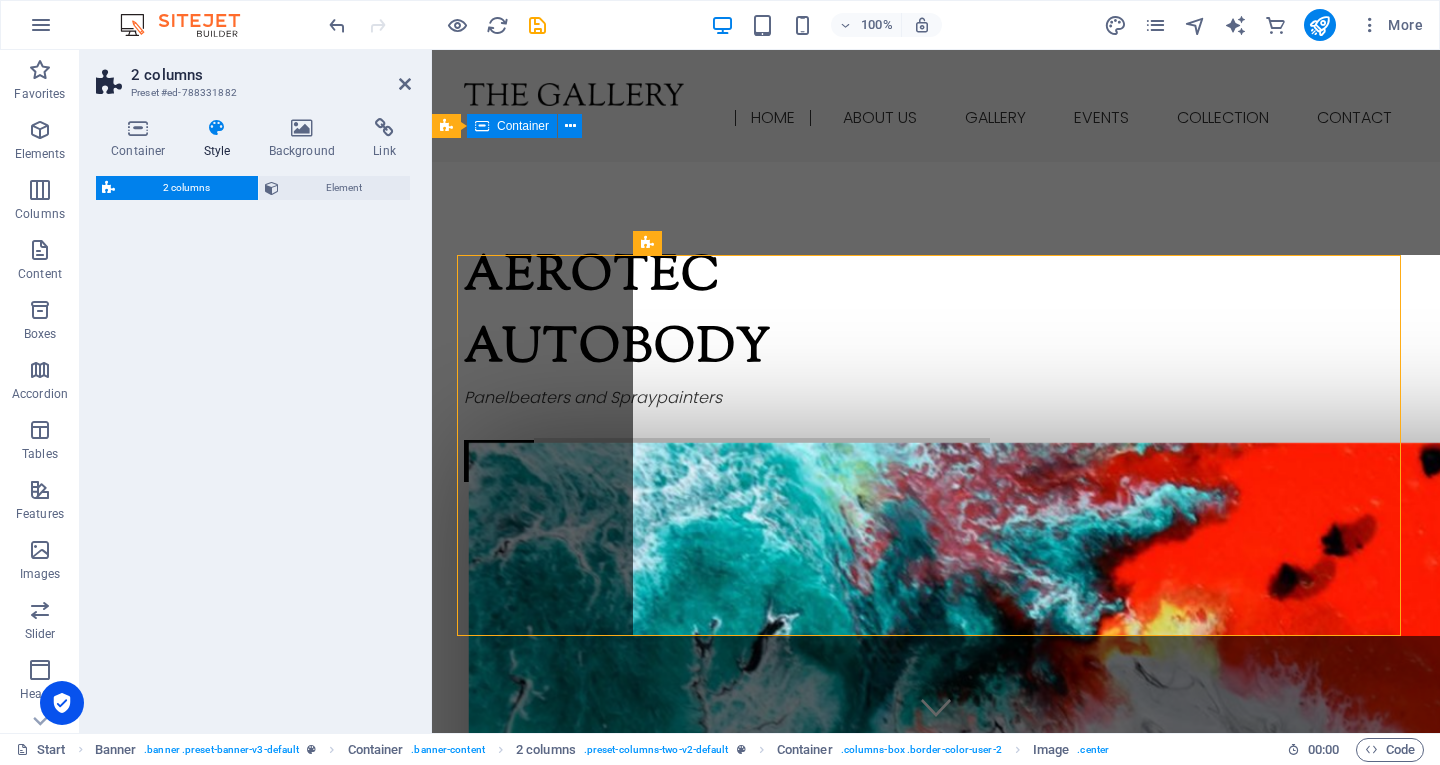 select on "rem" 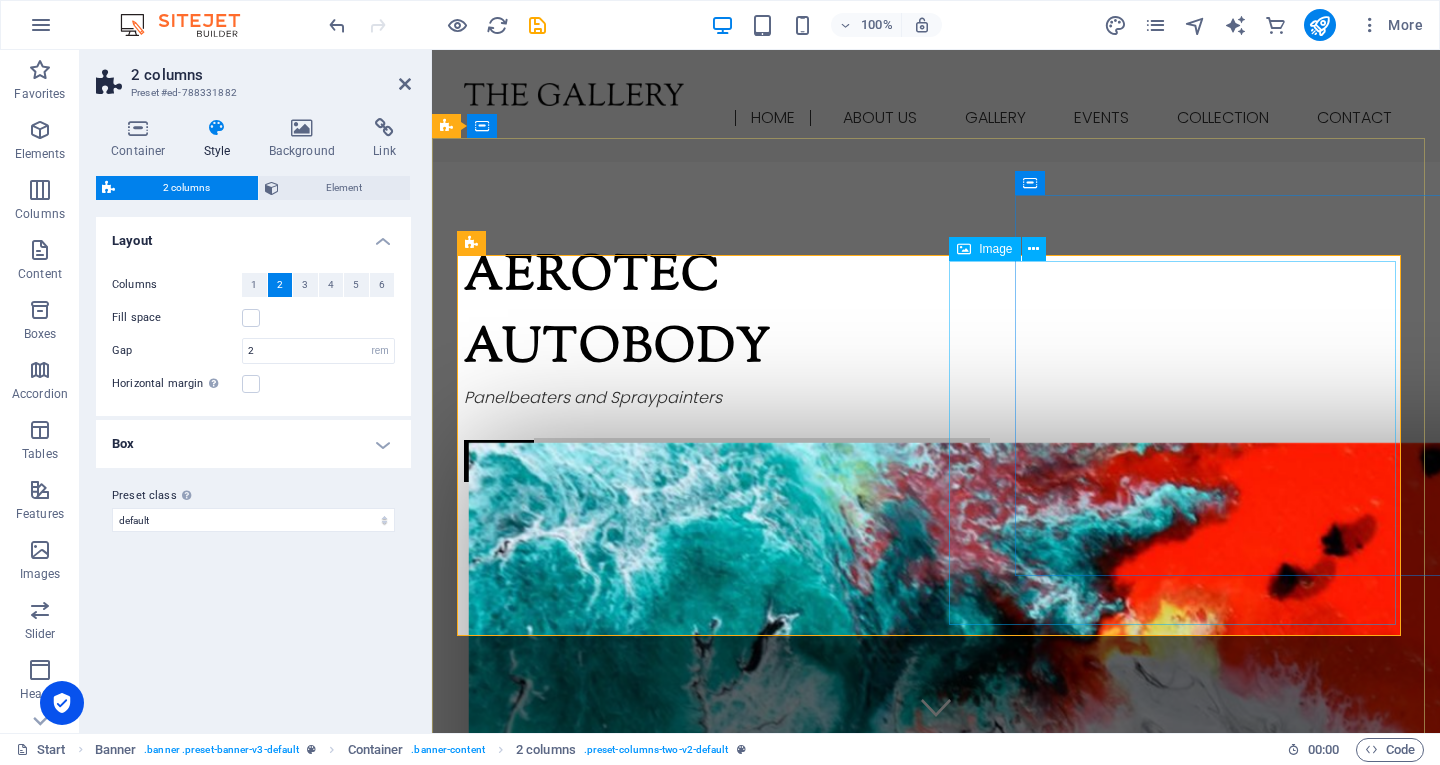 click at bounding box center (692, 1303) 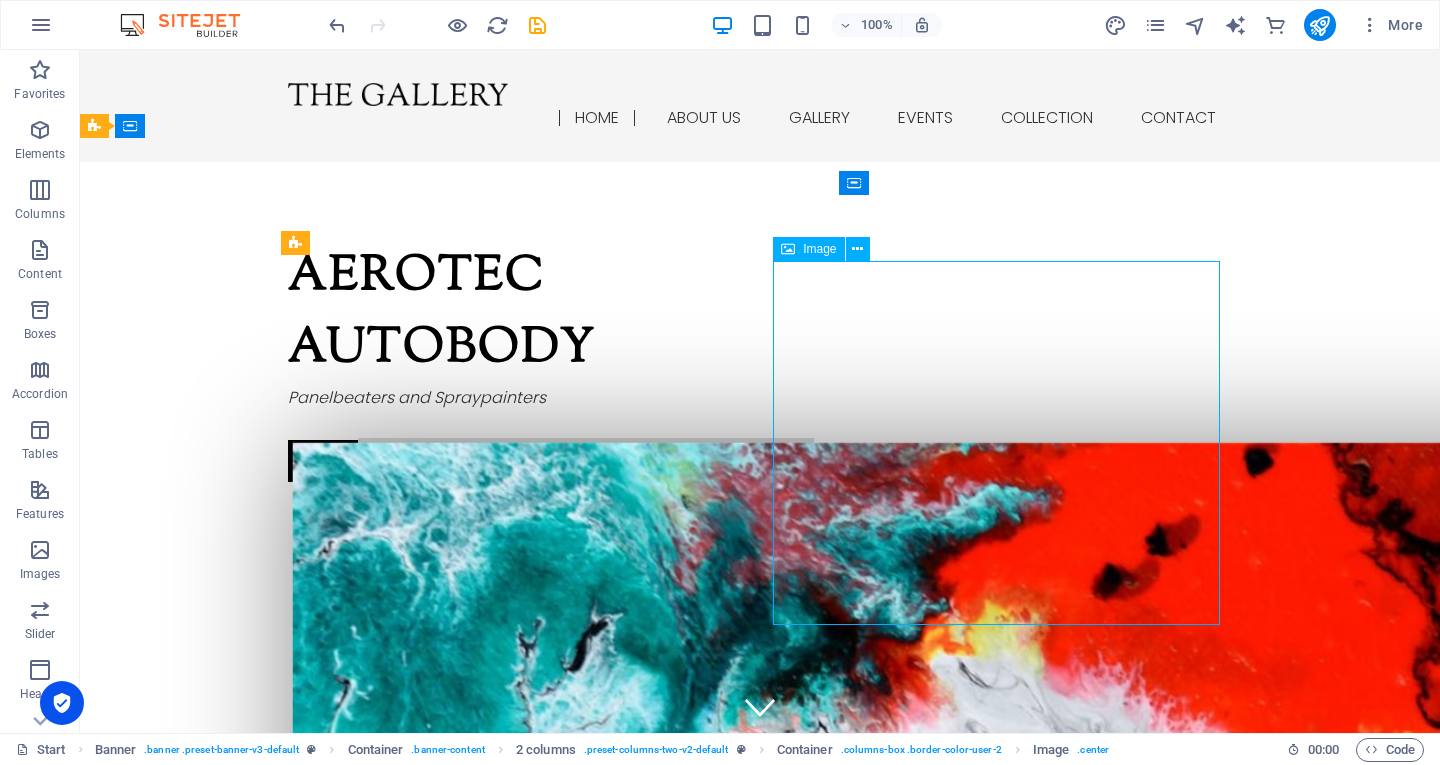 click at bounding box center (516, 1303) 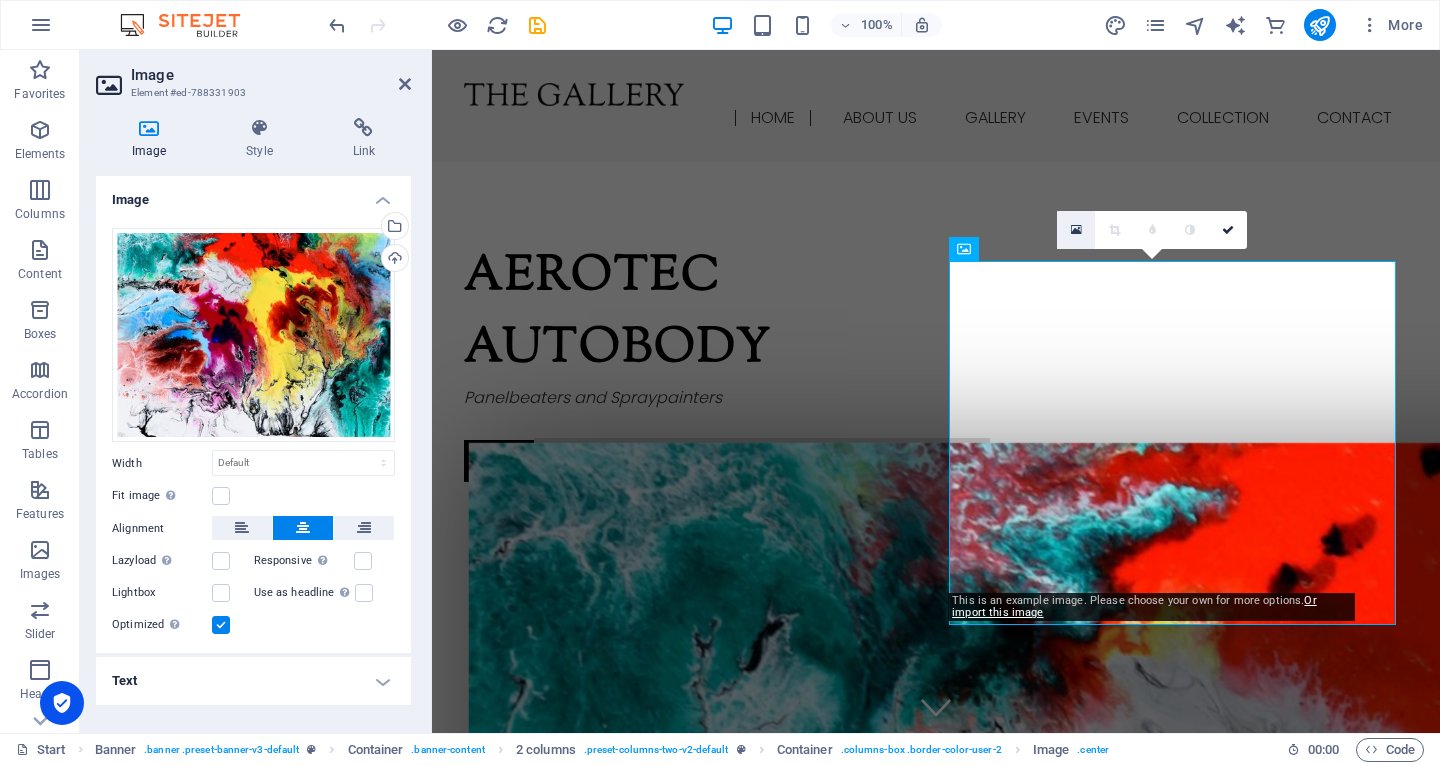 click at bounding box center [1076, 230] 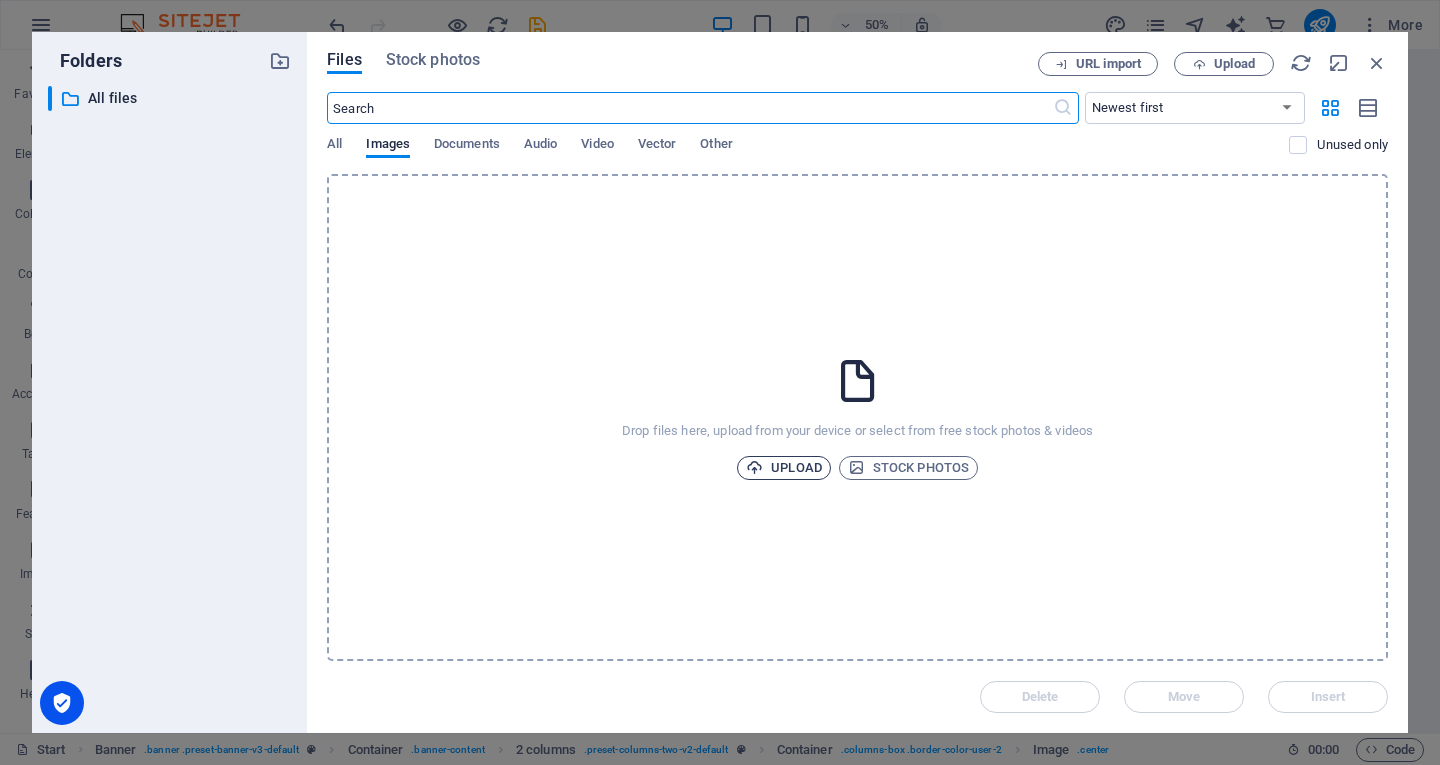 click on "Upload" at bounding box center [784, 468] 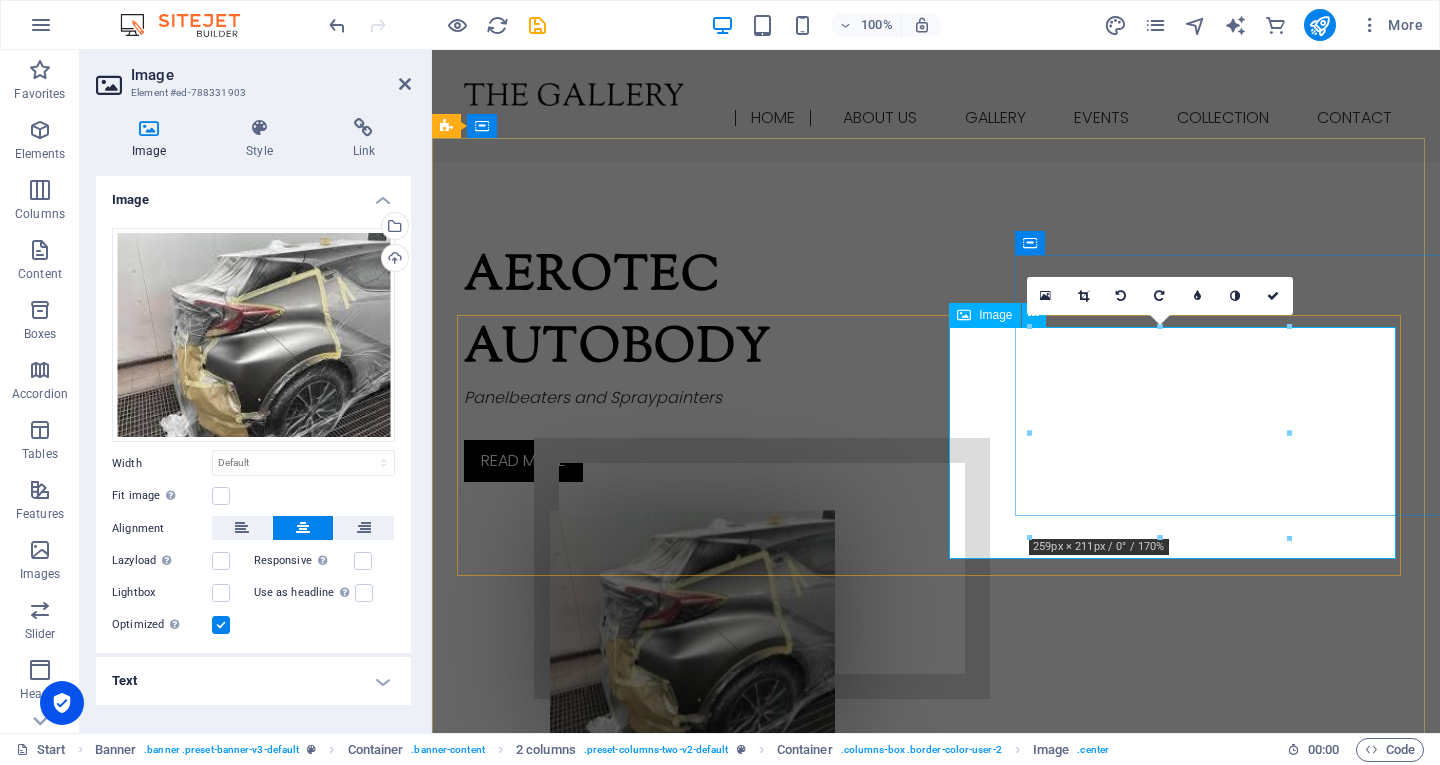 click on "Image" at bounding box center (995, 315) 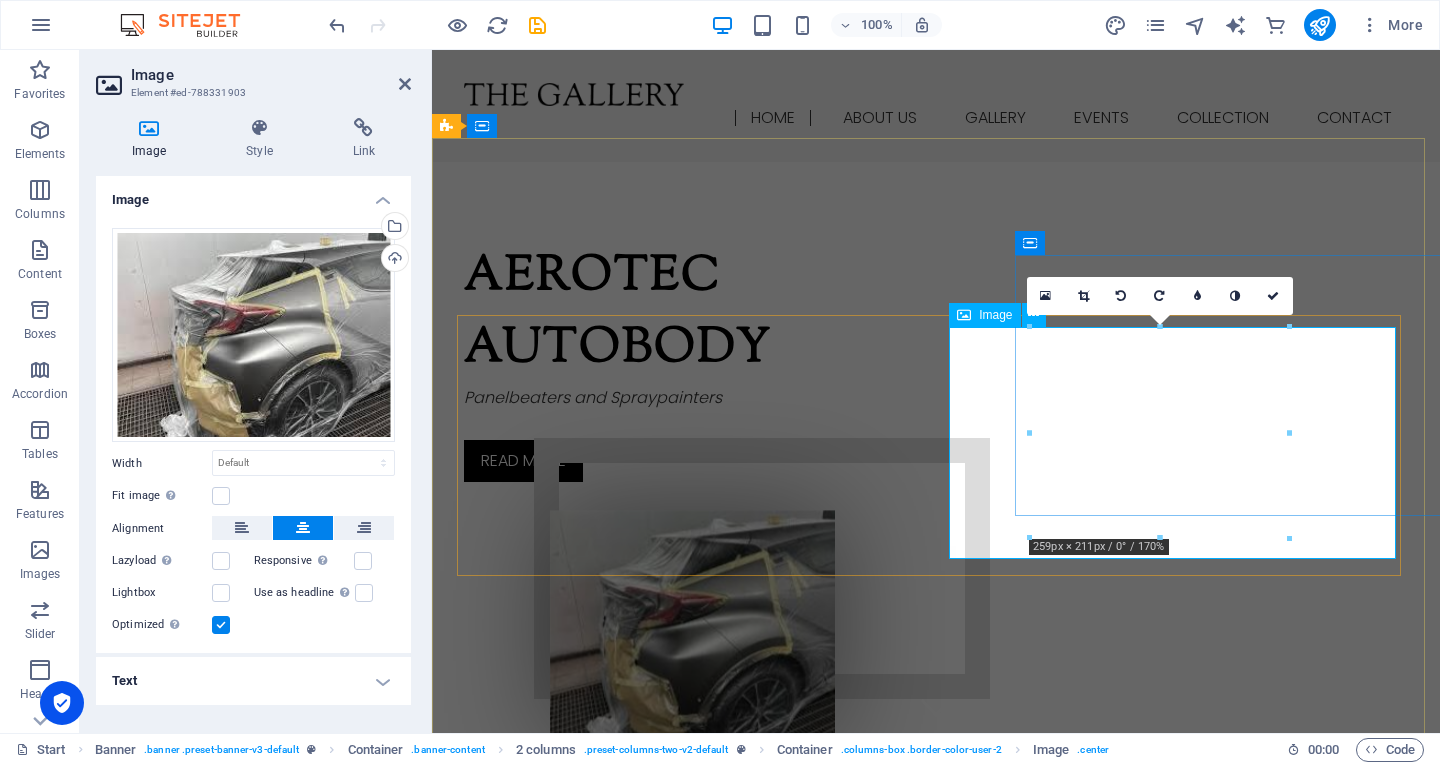 click at bounding box center (692, 626) 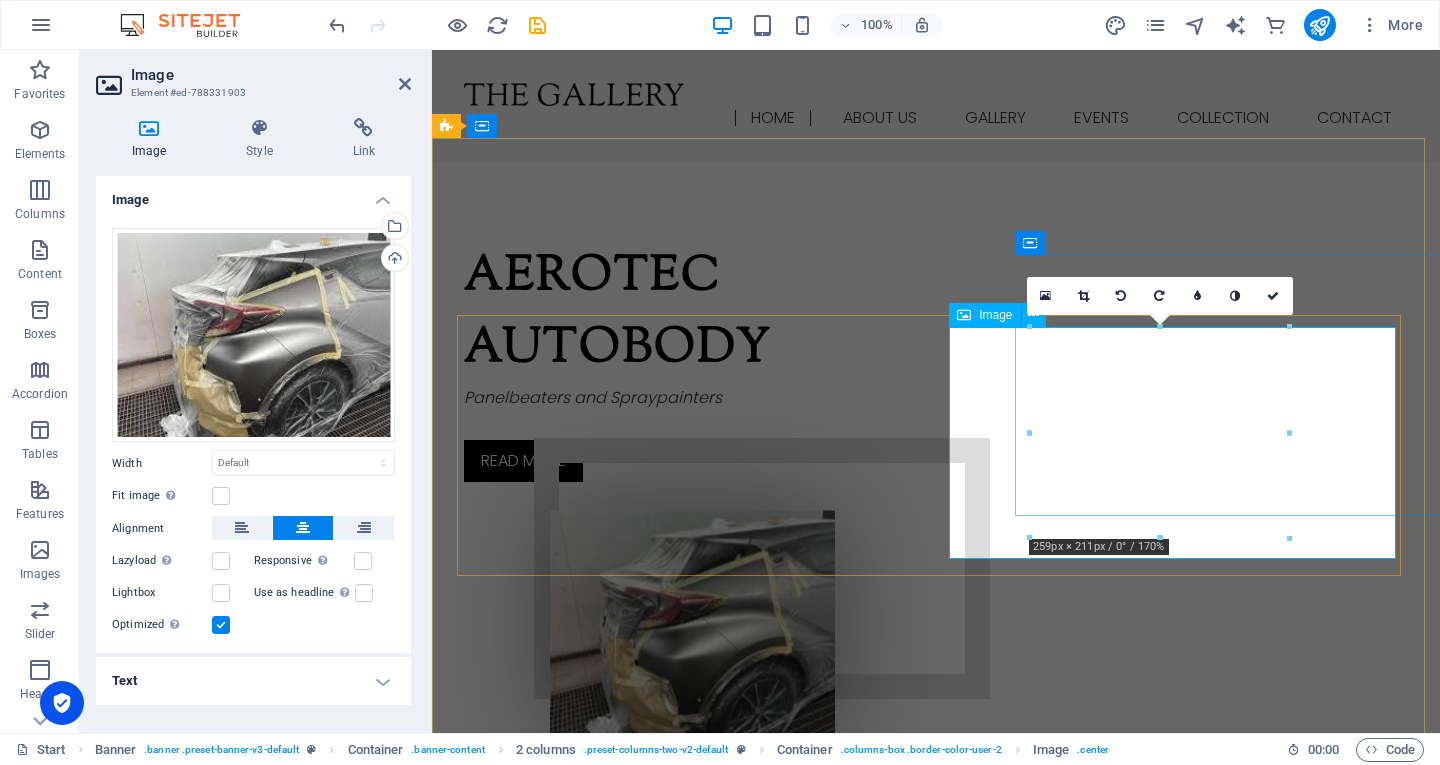 click on "Image" at bounding box center [995, 315] 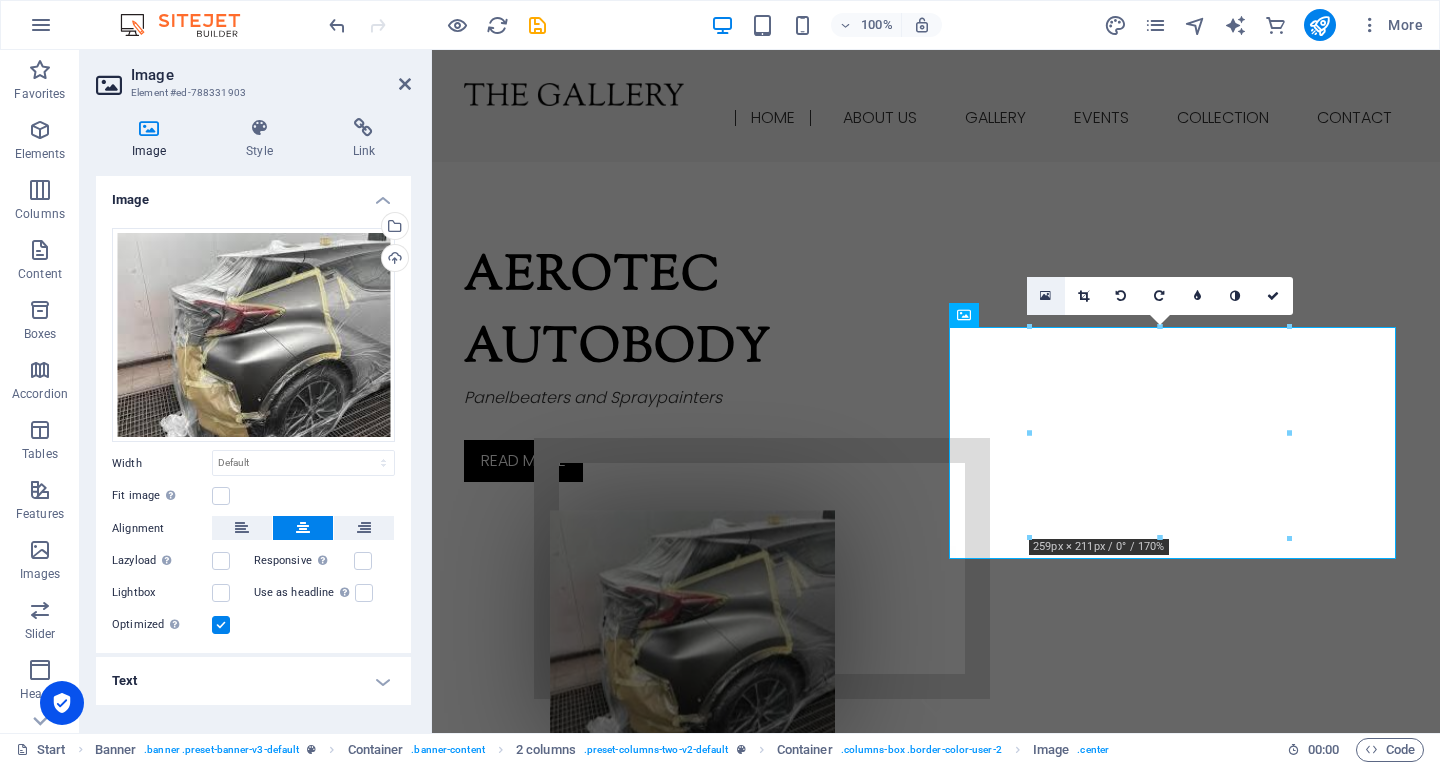 click at bounding box center (1045, 296) 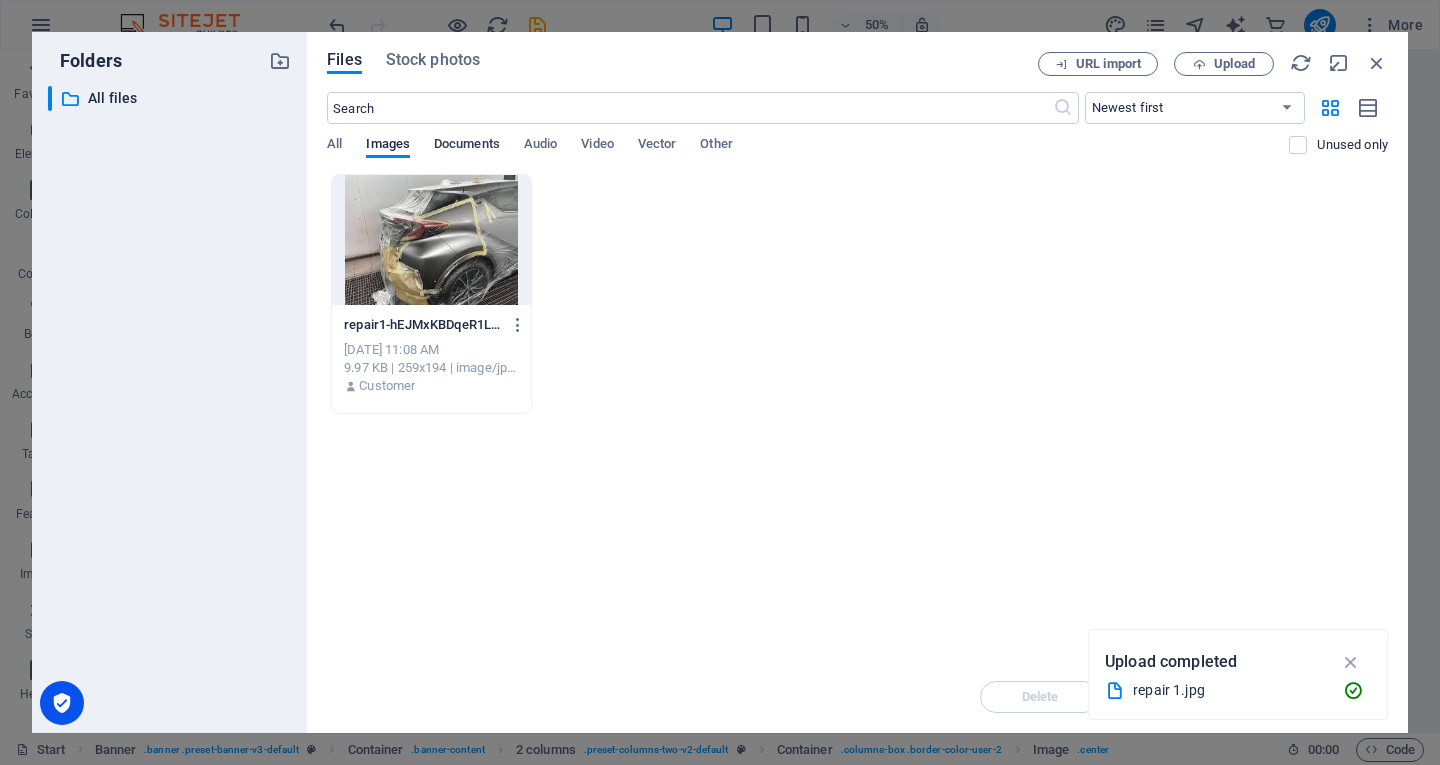 click on "Documents" at bounding box center (467, 146) 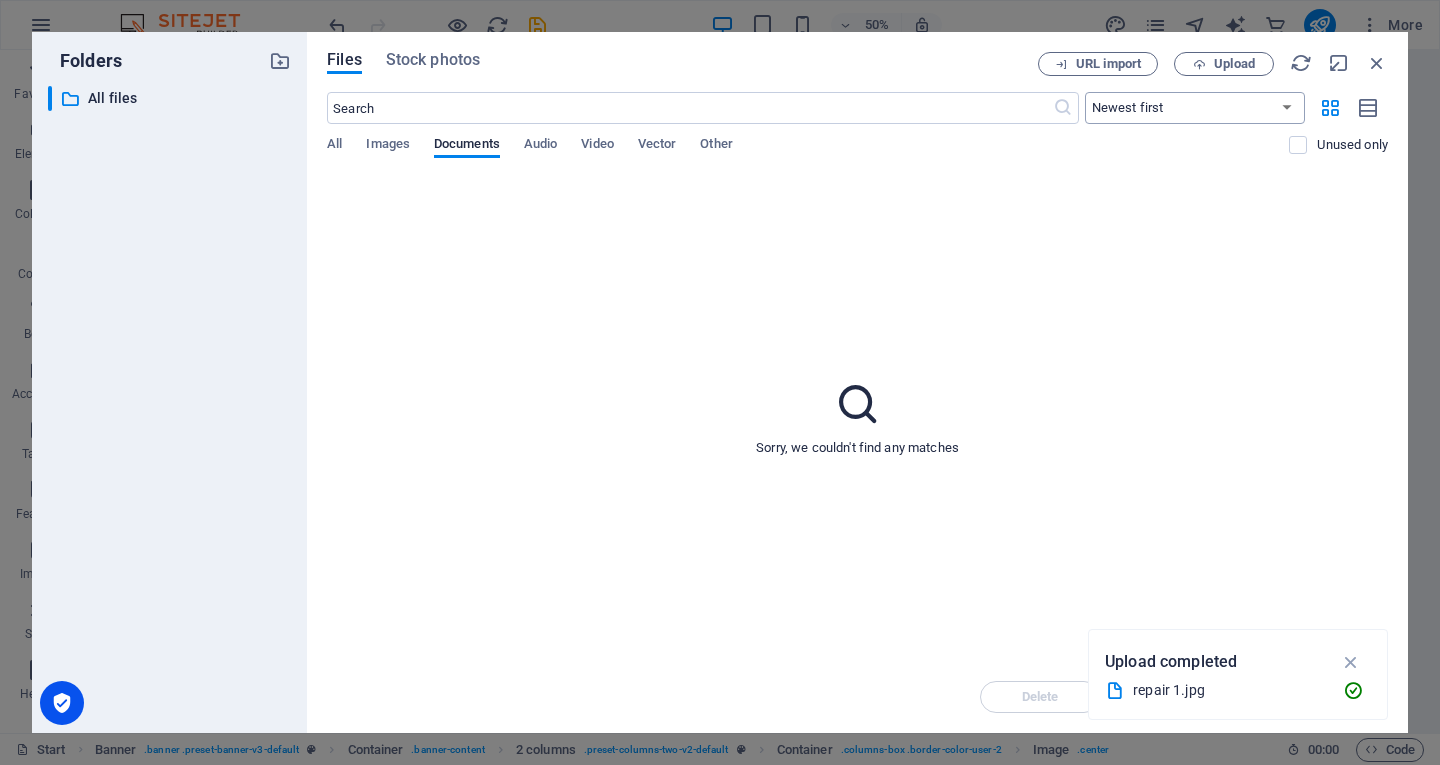 click on "Newest first Oldest first Name (A-Z) Name (Z-A) Size (0-9) Size (9-0) Resolution (0-9) Resolution (9-0)" at bounding box center (1195, 108) 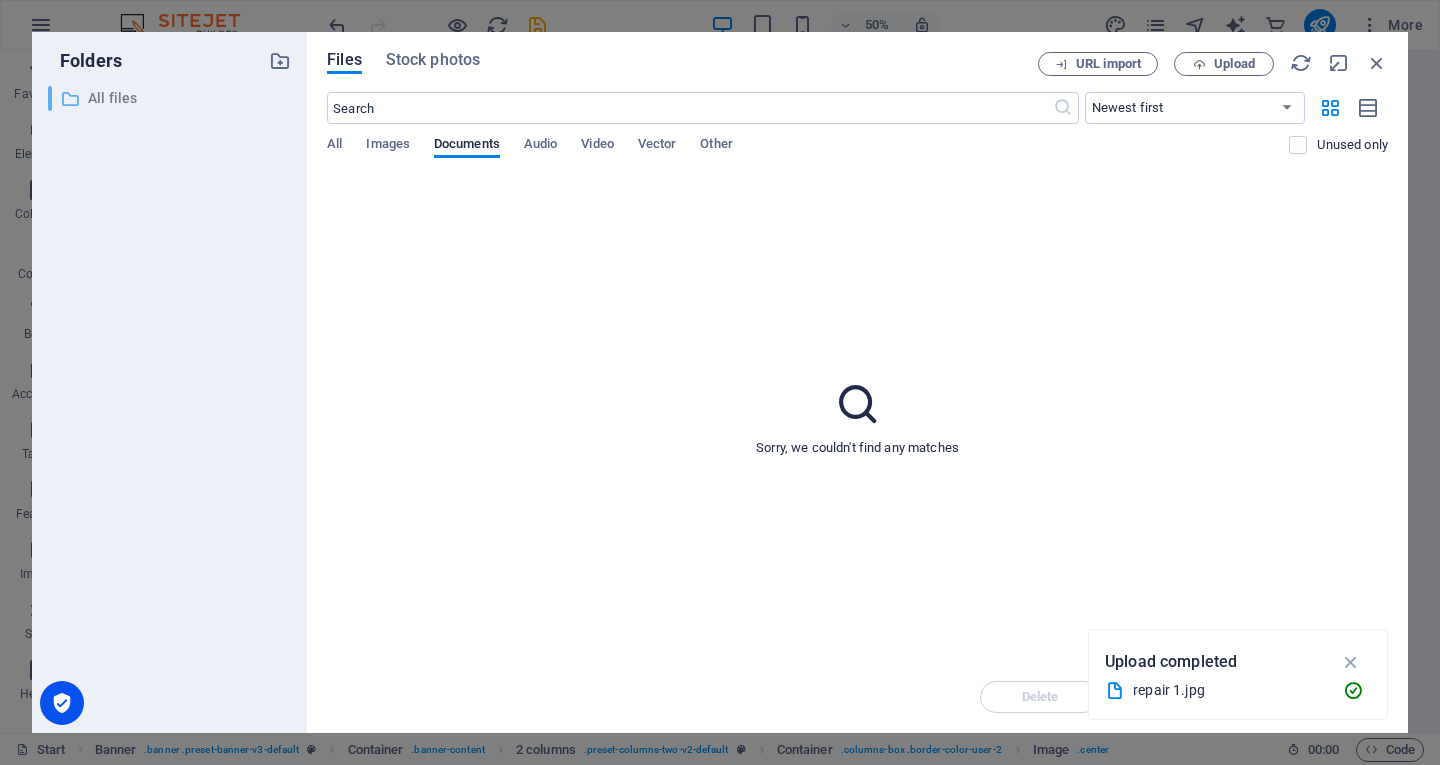 click on "All files" at bounding box center [171, 98] 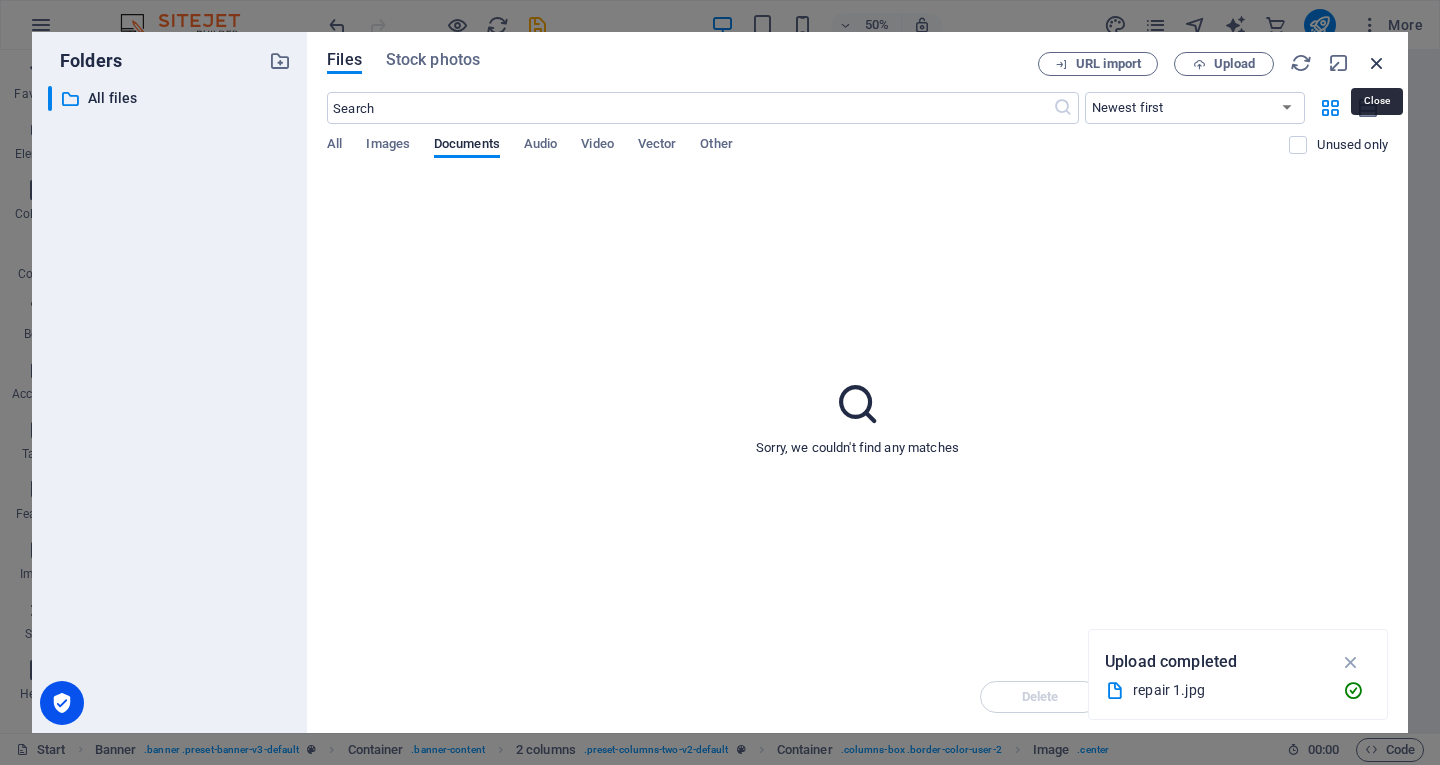 click at bounding box center (1377, 63) 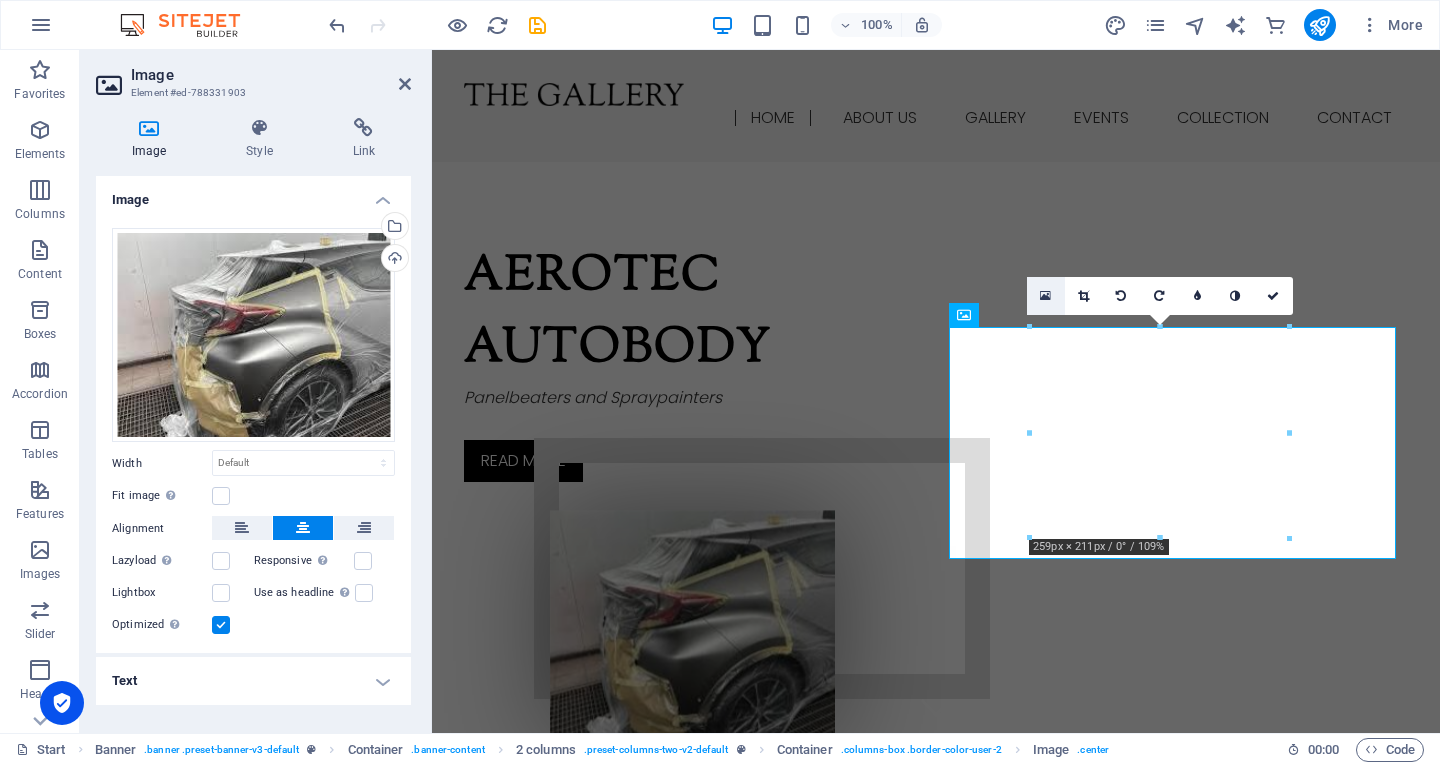 click at bounding box center [1045, 296] 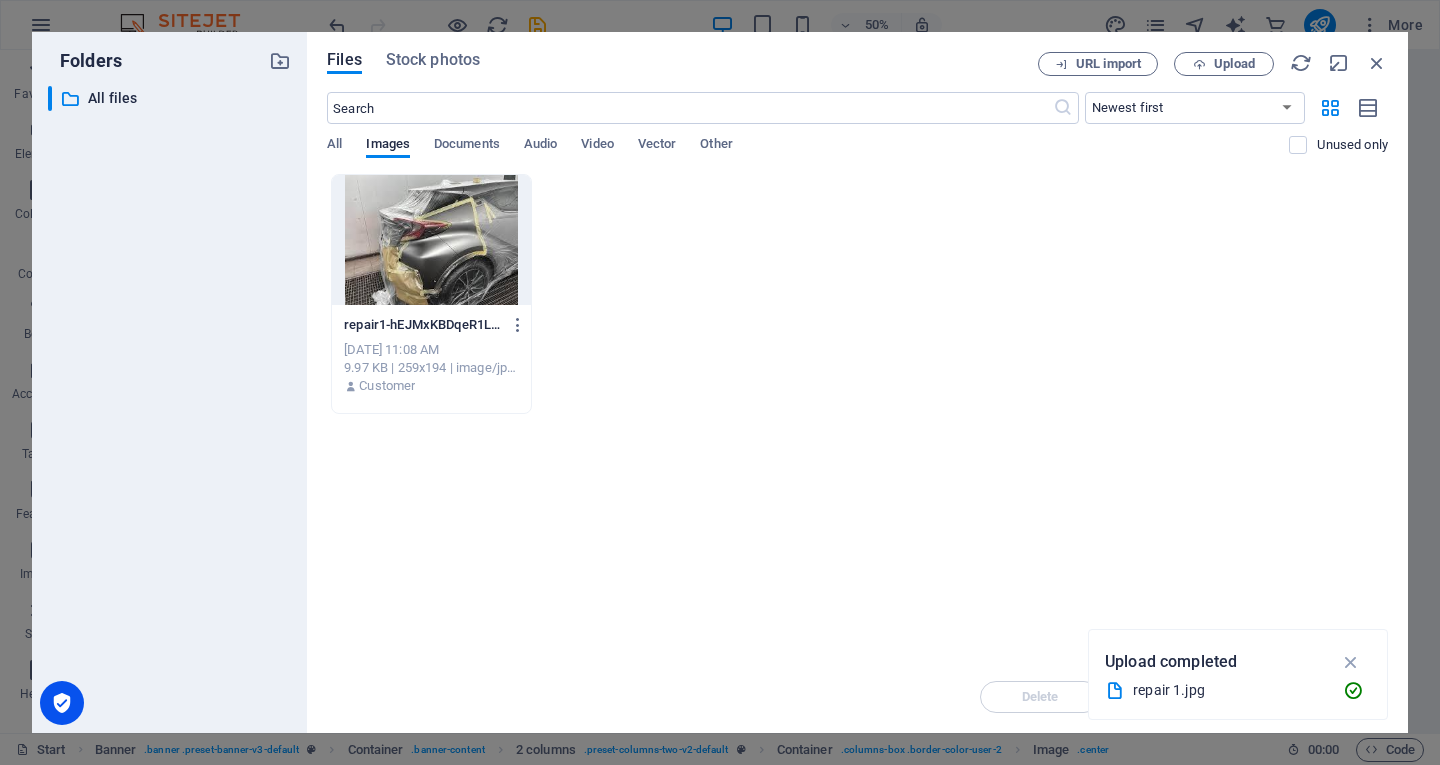 click on "All Images Documents Audio Video Vector Other" at bounding box center [808, 155] 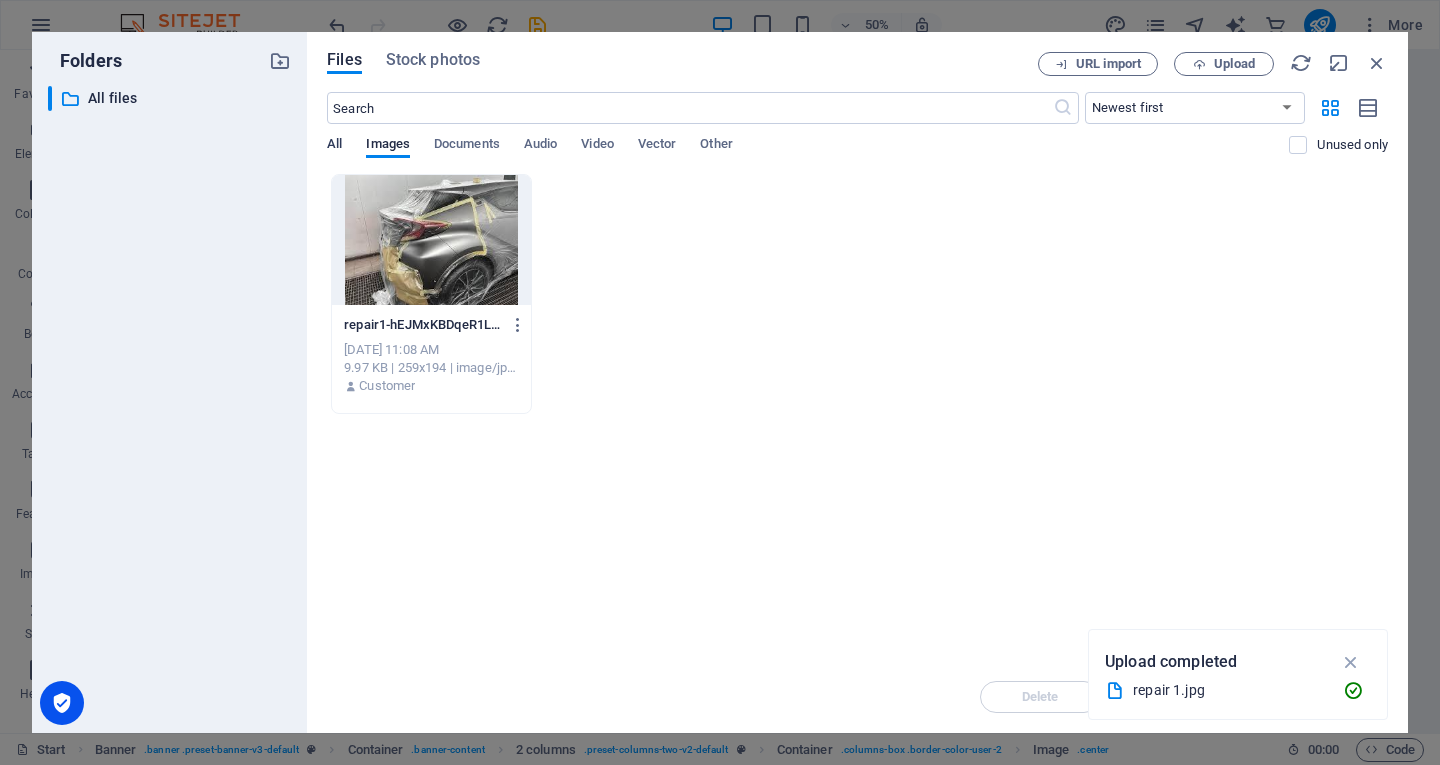 click on "All" at bounding box center (334, 146) 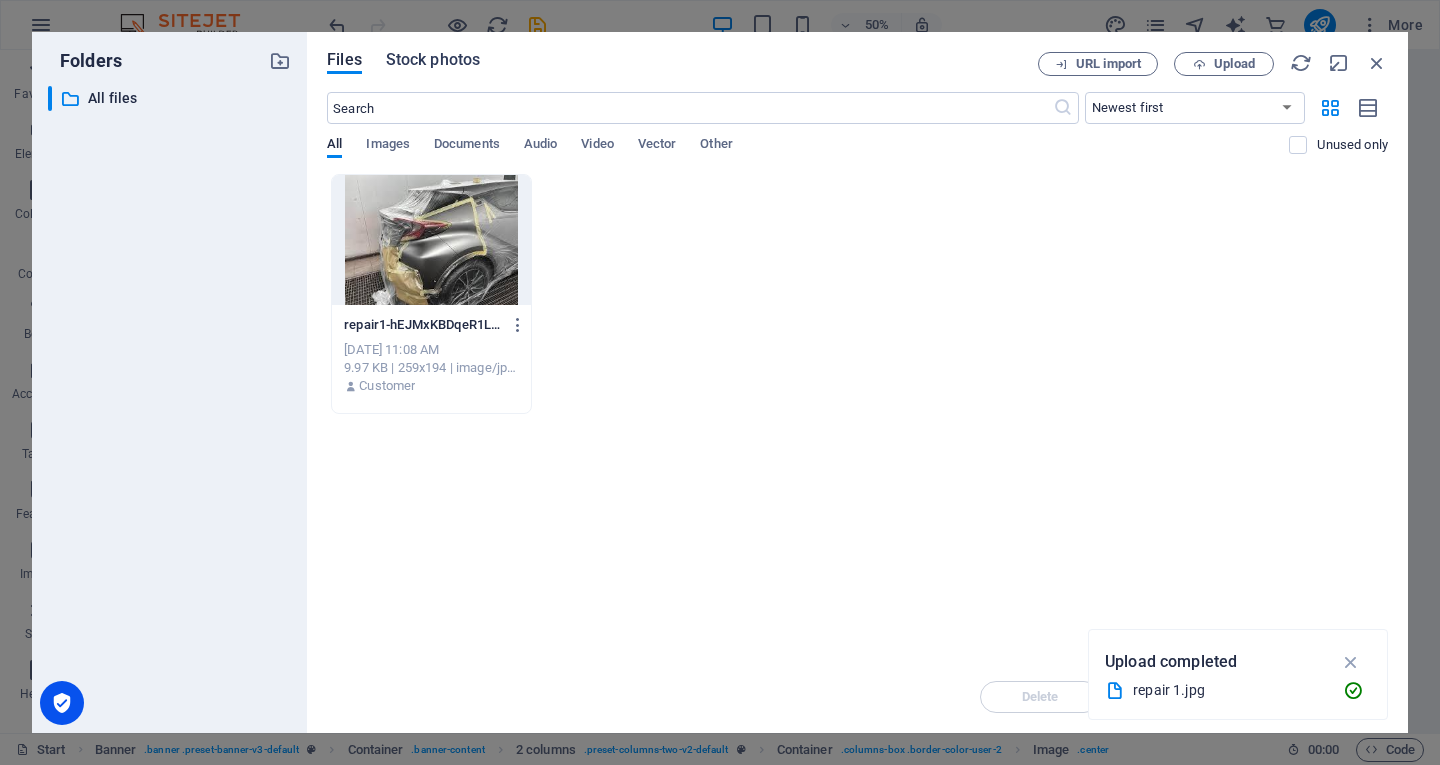 click on "Stock photos" at bounding box center [433, 60] 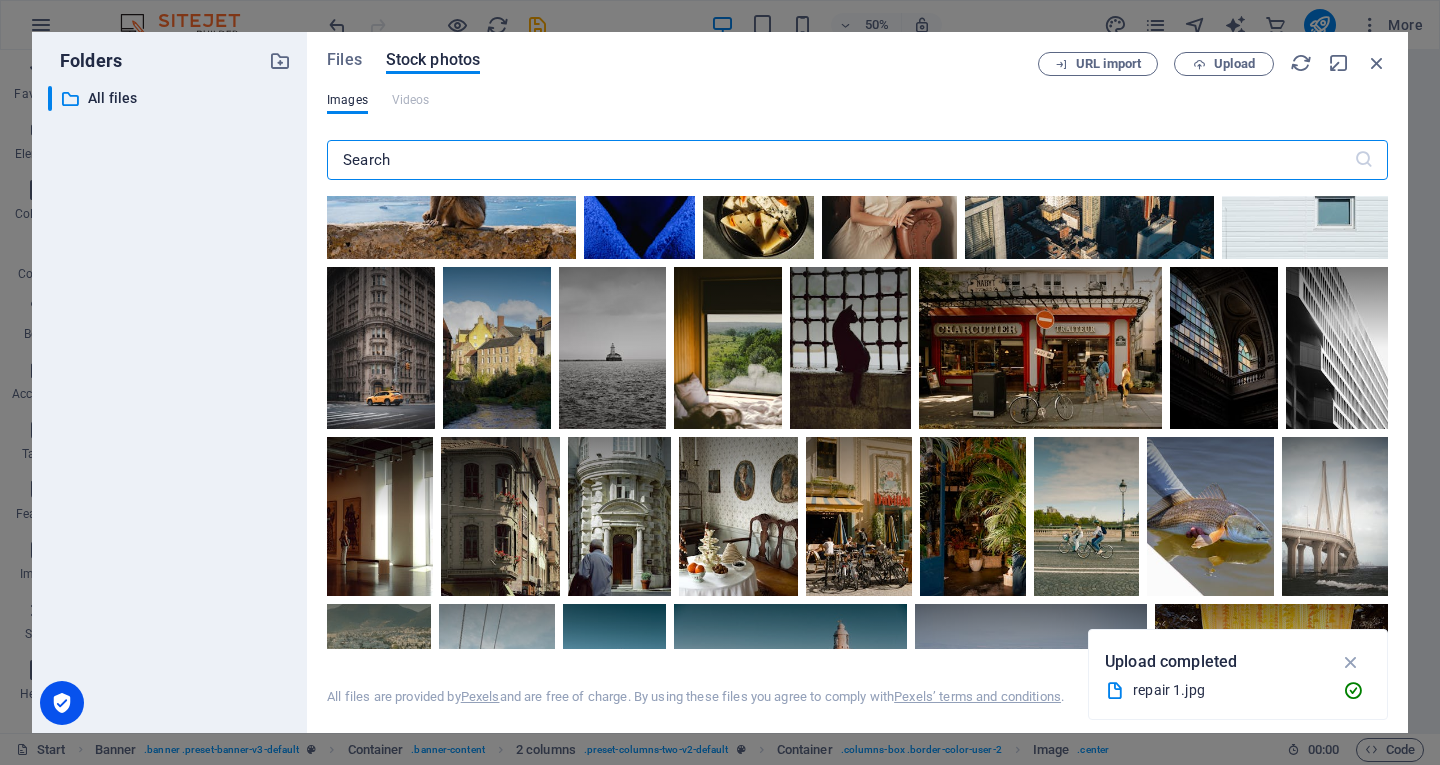 scroll, scrollTop: 8800, scrollLeft: 0, axis: vertical 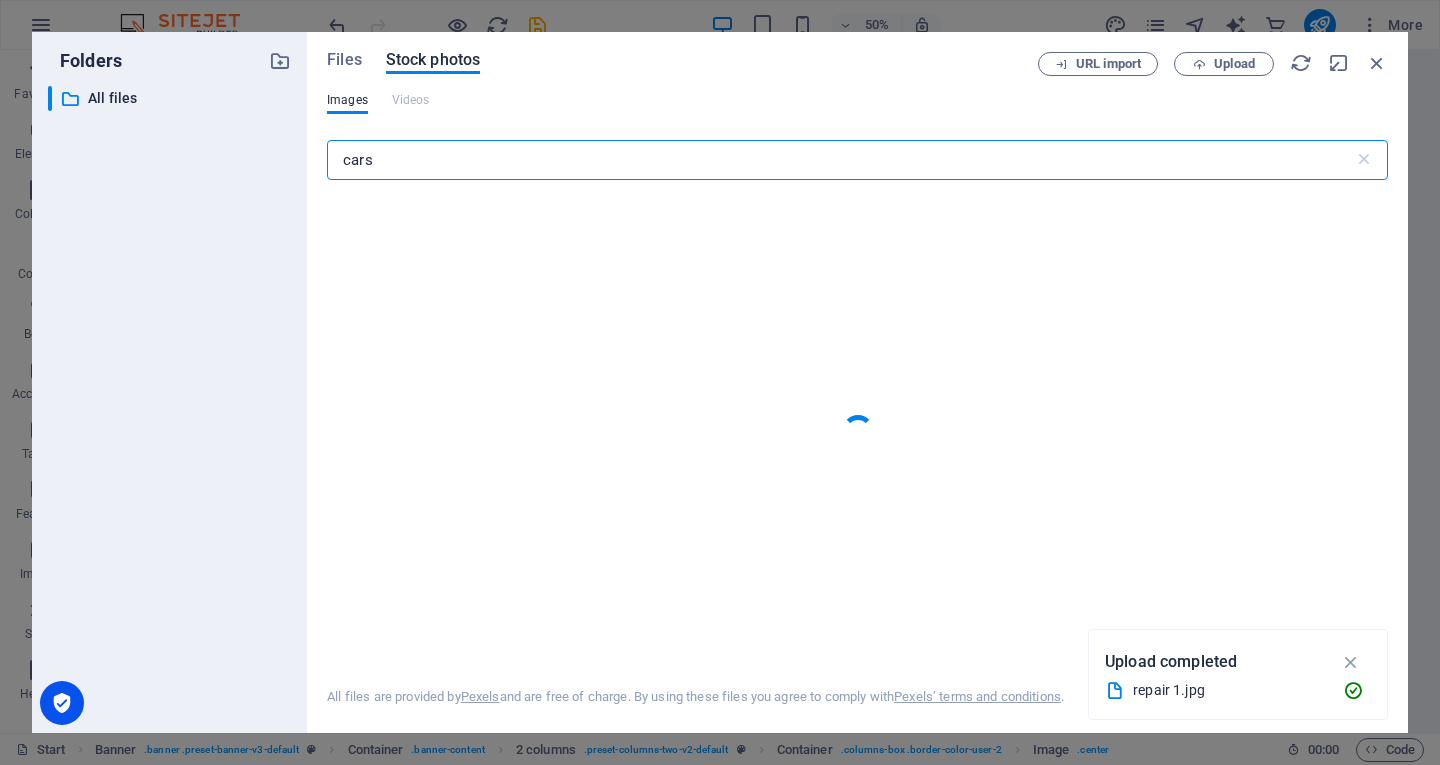 type on "cars" 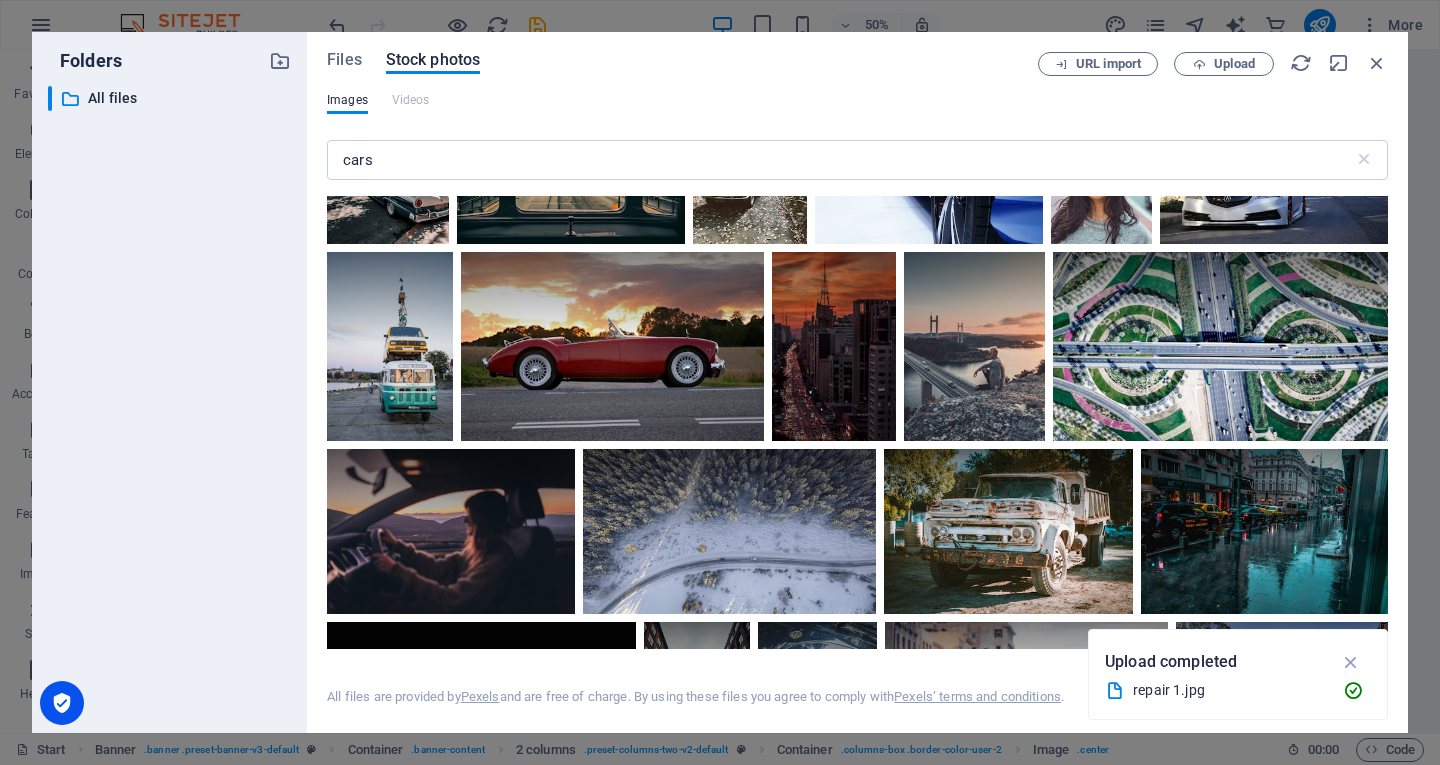 scroll, scrollTop: 10600, scrollLeft: 0, axis: vertical 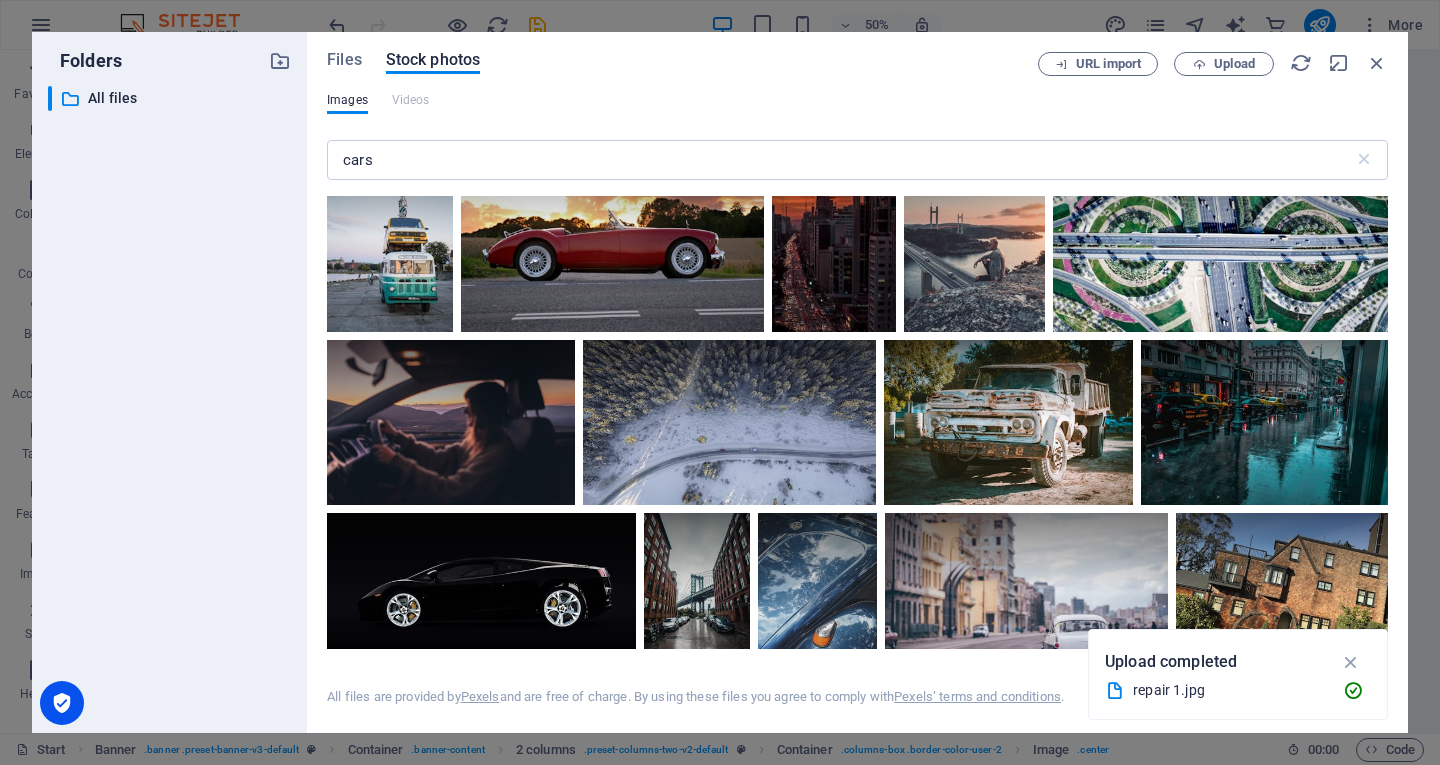 click at bounding box center [1018, 8] 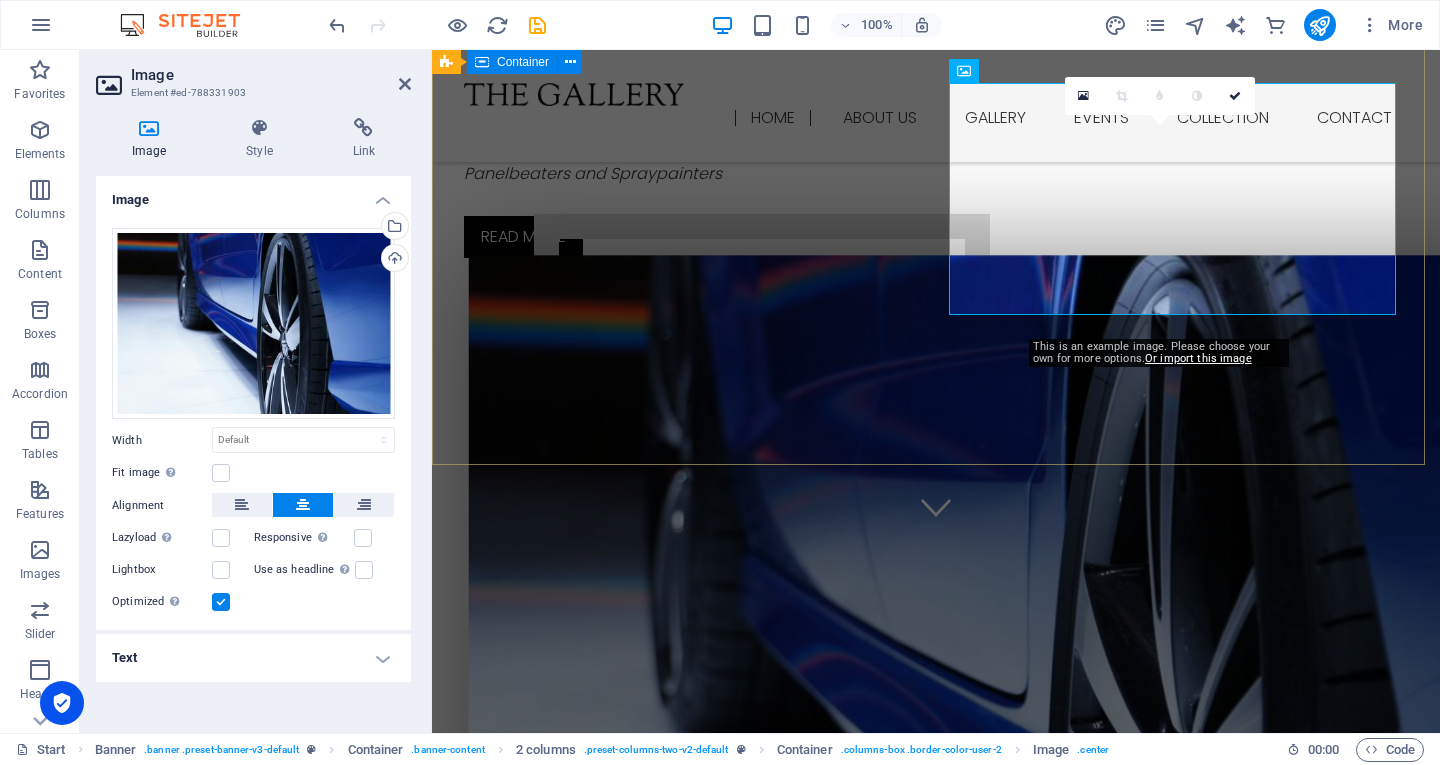 scroll, scrollTop: 0, scrollLeft: 0, axis: both 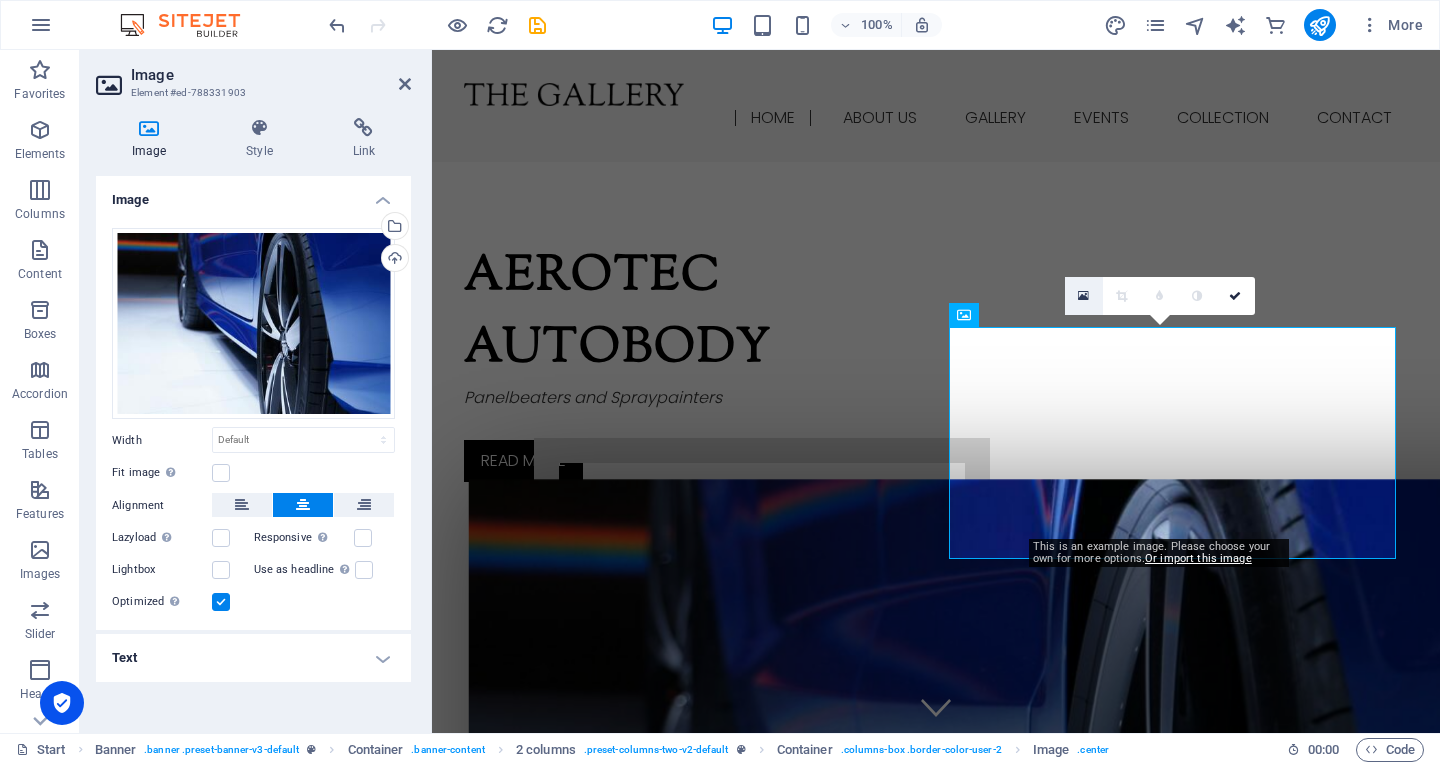 click at bounding box center (1083, 296) 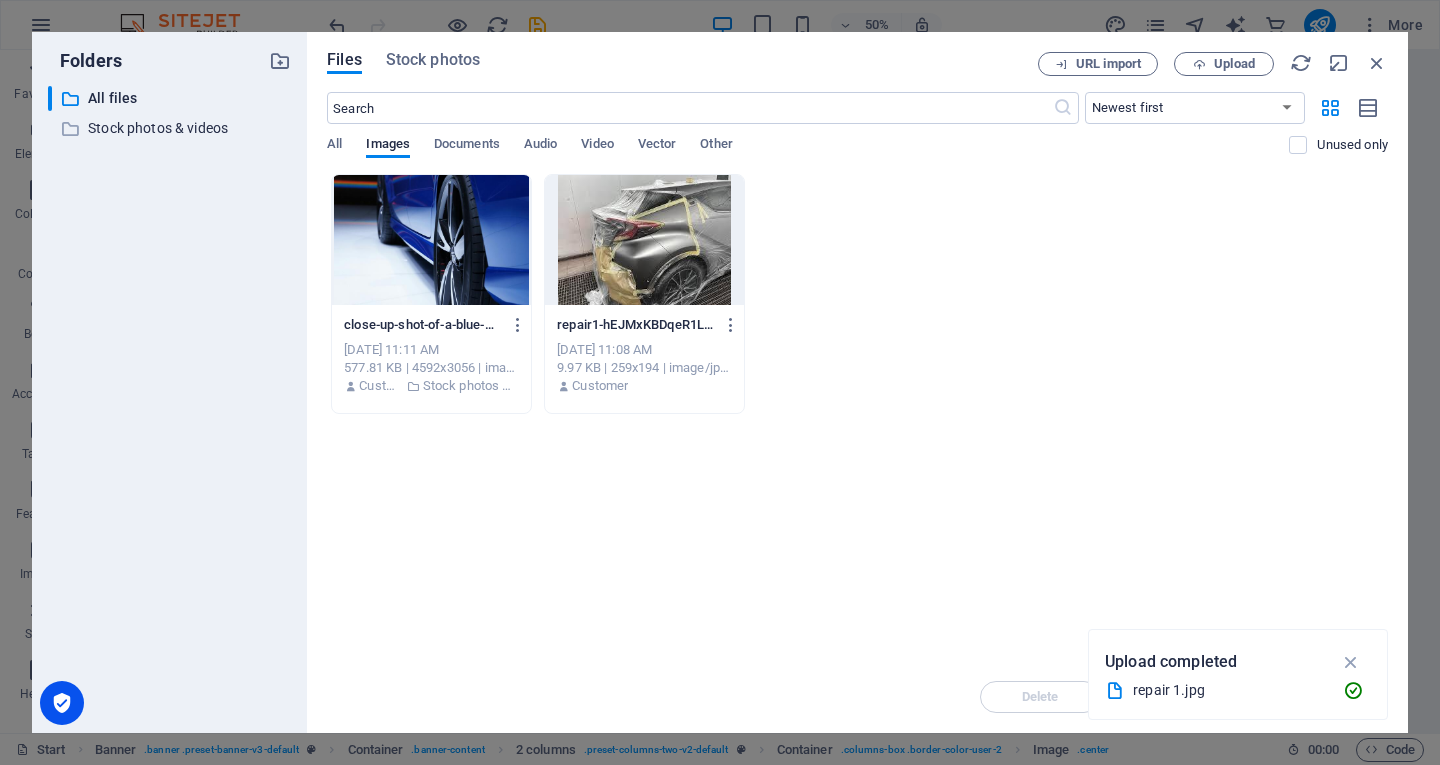 click at bounding box center (431, 240) 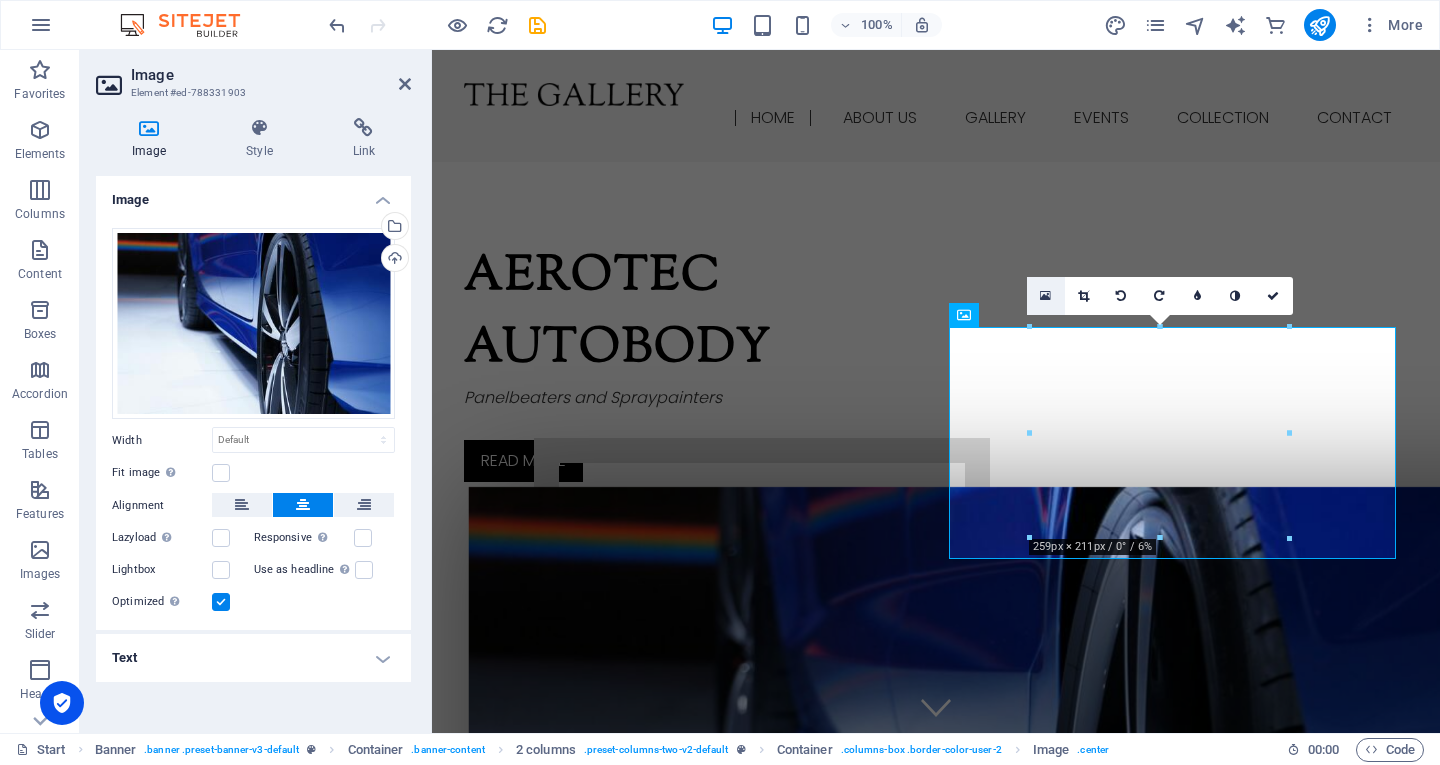 click at bounding box center [1046, 296] 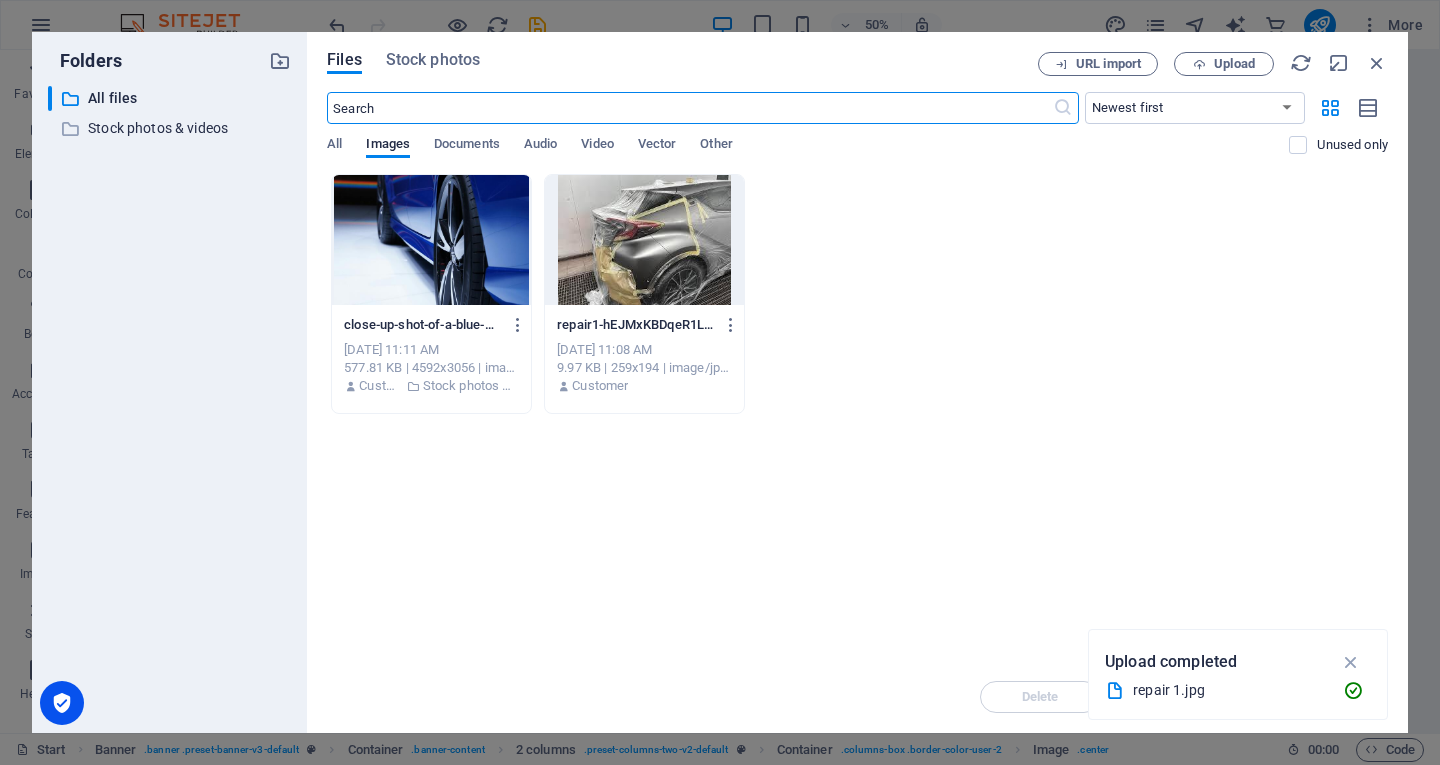click at bounding box center [431, 240] 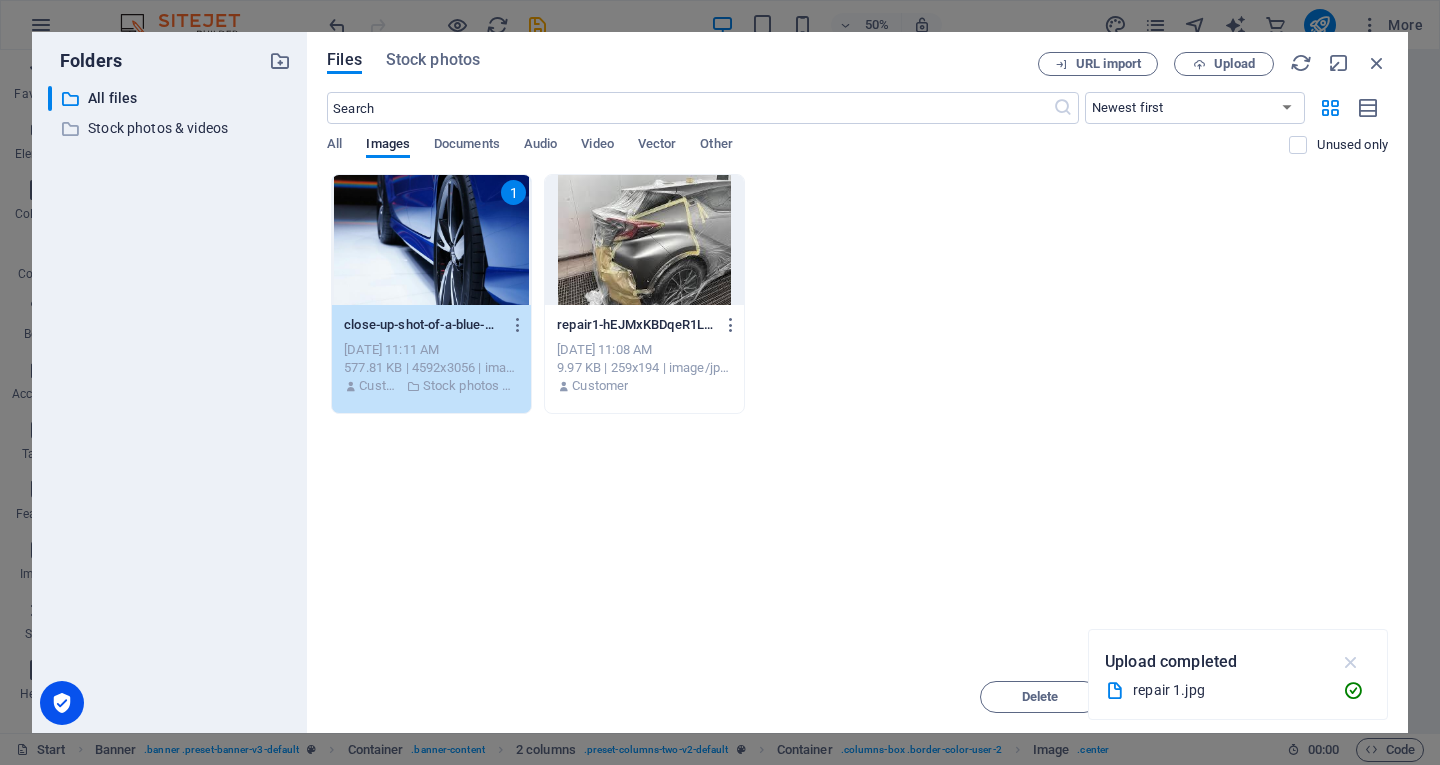 click at bounding box center (1351, 662) 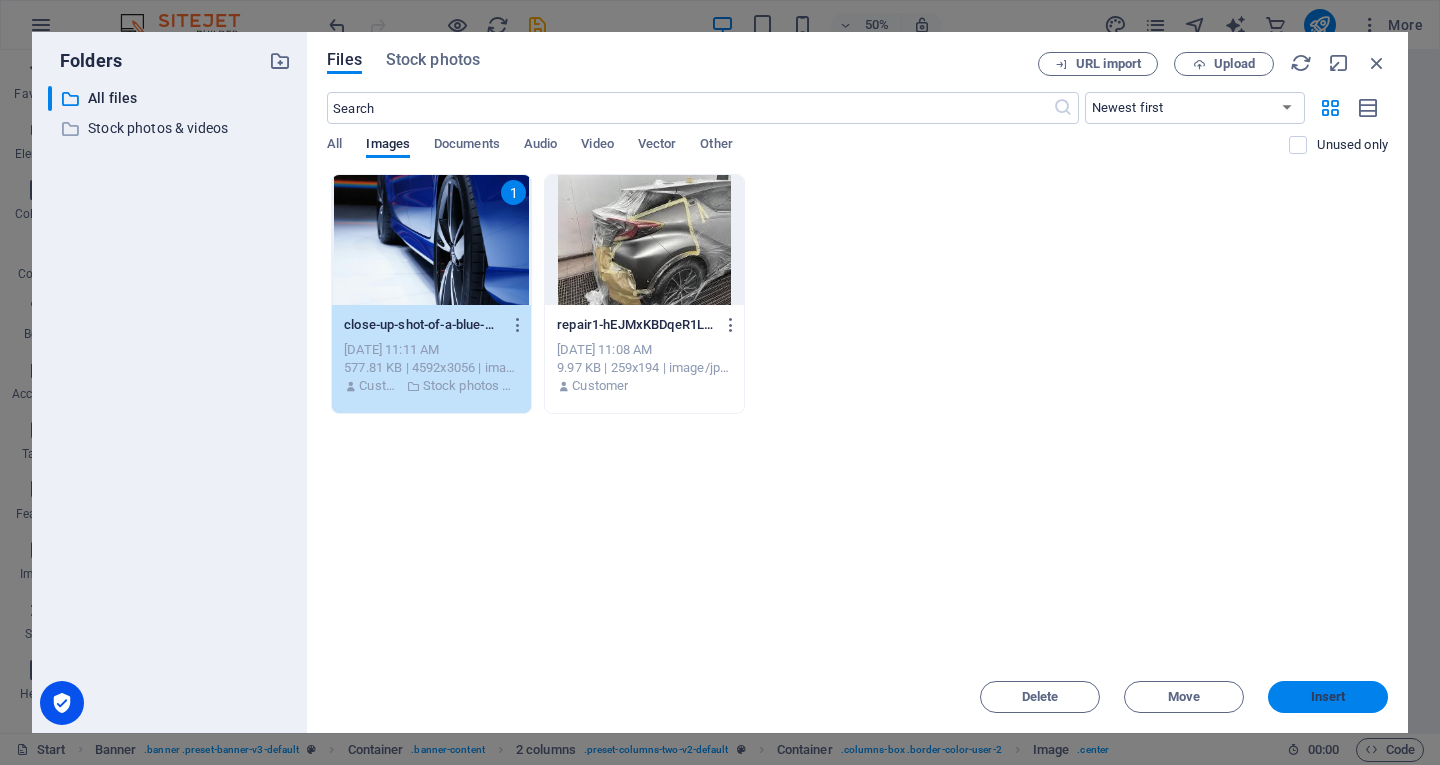 click on "Insert" at bounding box center [1328, 697] 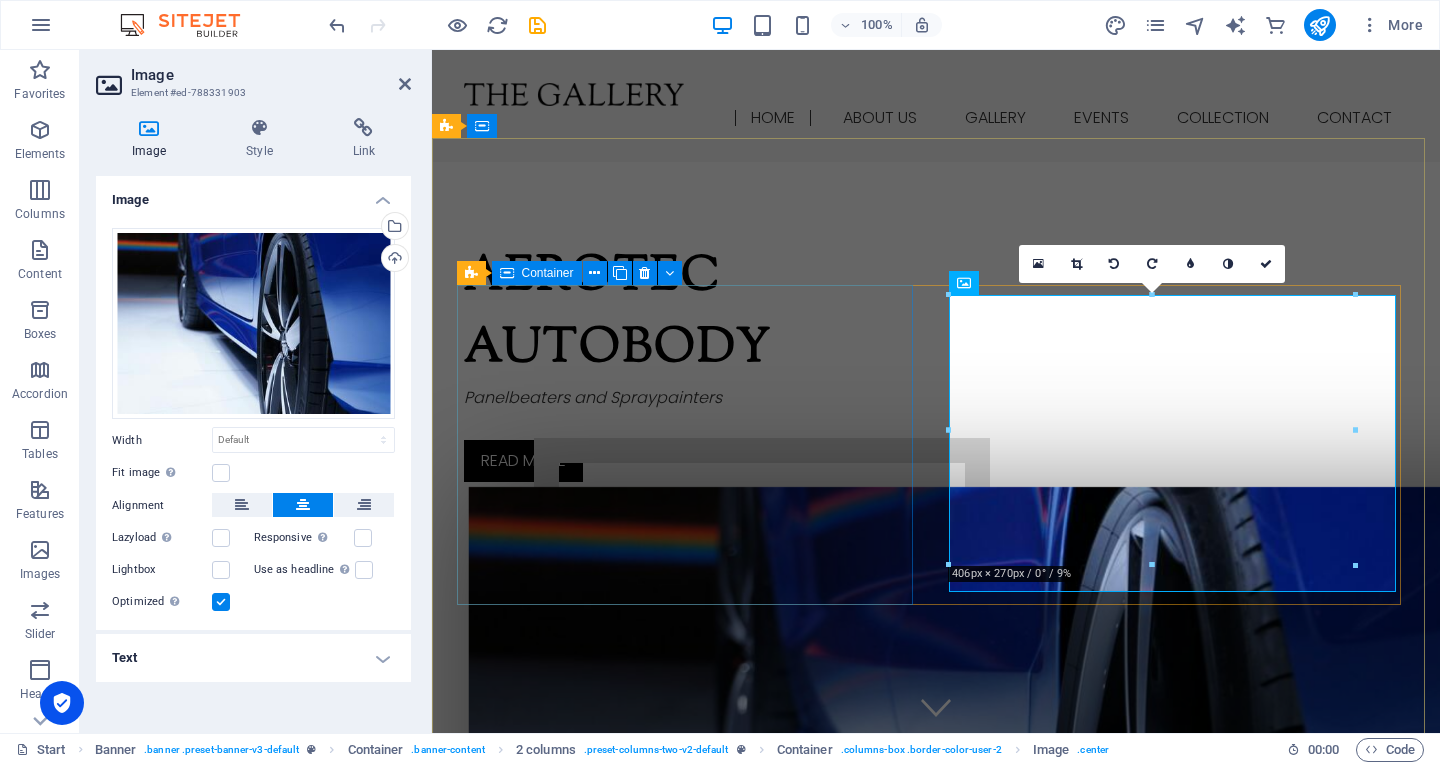 drag, startPoint x: 711, startPoint y: 516, endPoint x: 1070, endPoint y: 518, distance: 359.00558 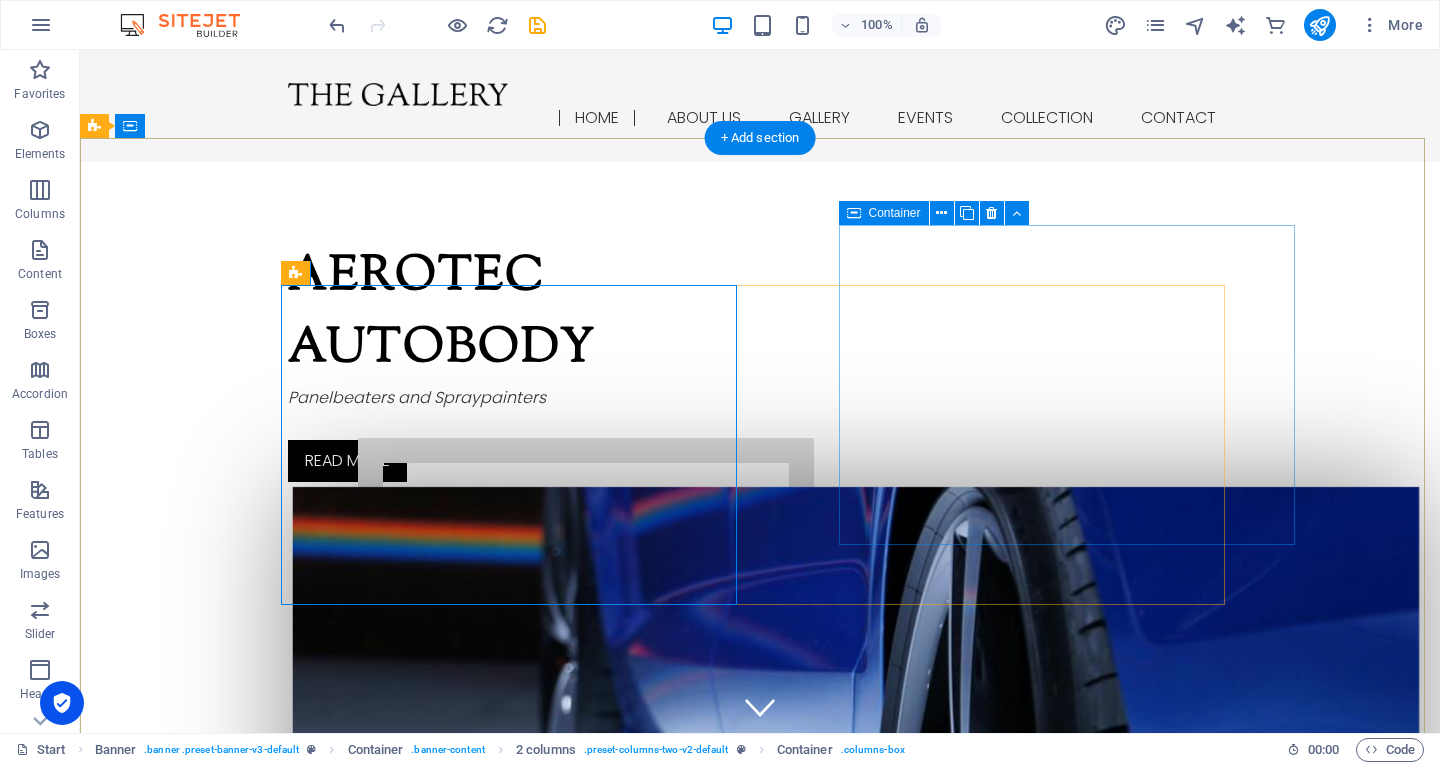 click at bounding box center (586, 803) 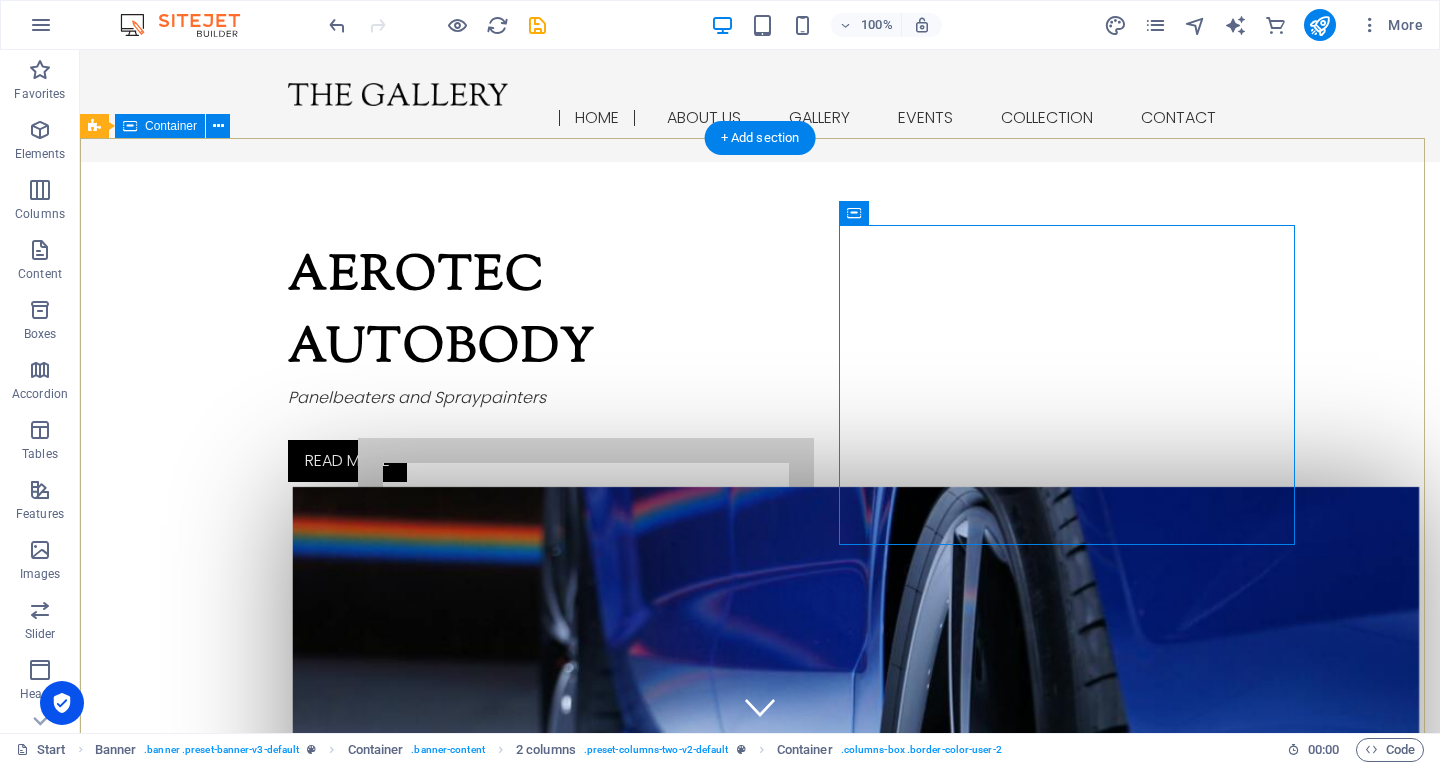 click on "Aerotec autobody Panelbeaters and Spraypainters Read more" at bounding box center (760, 735) 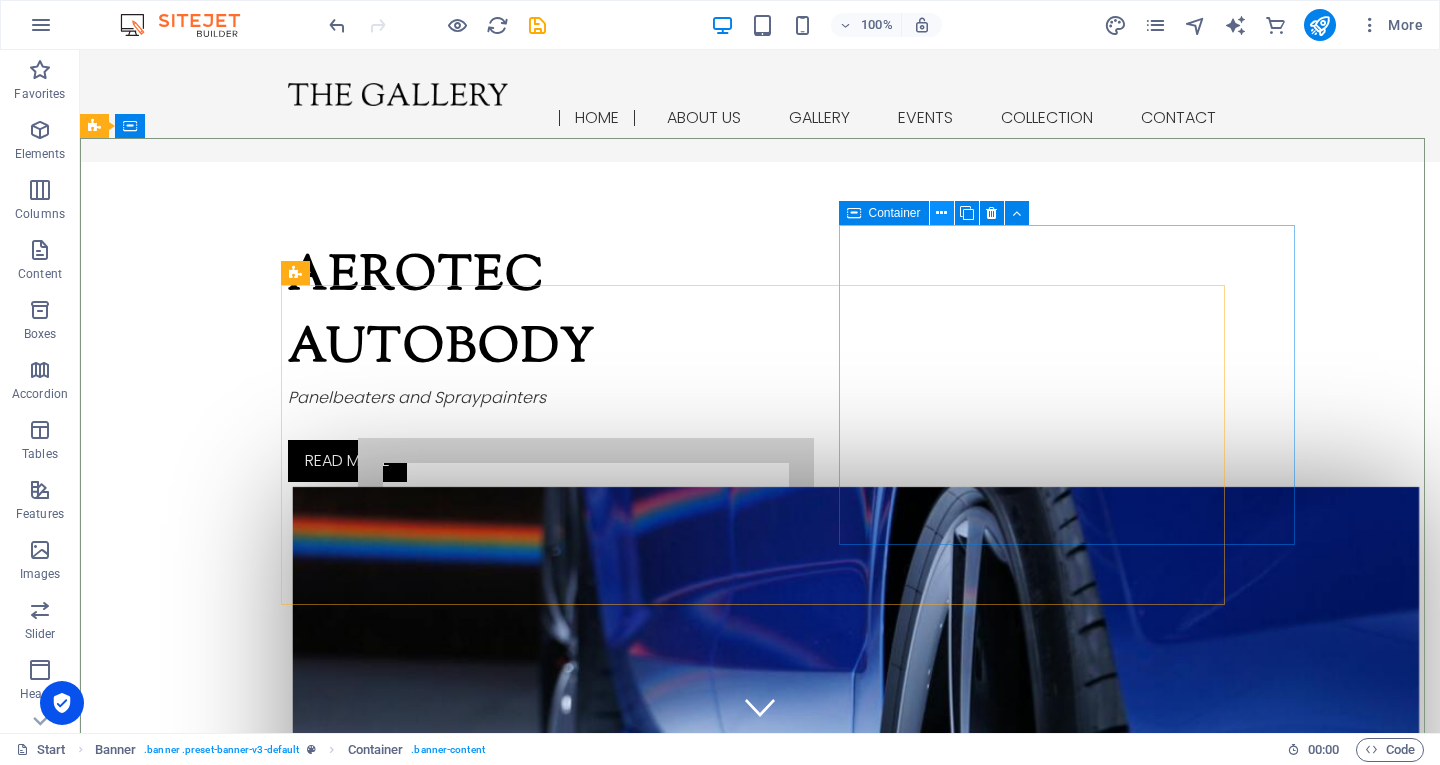 click at bounding box center (941, 213) 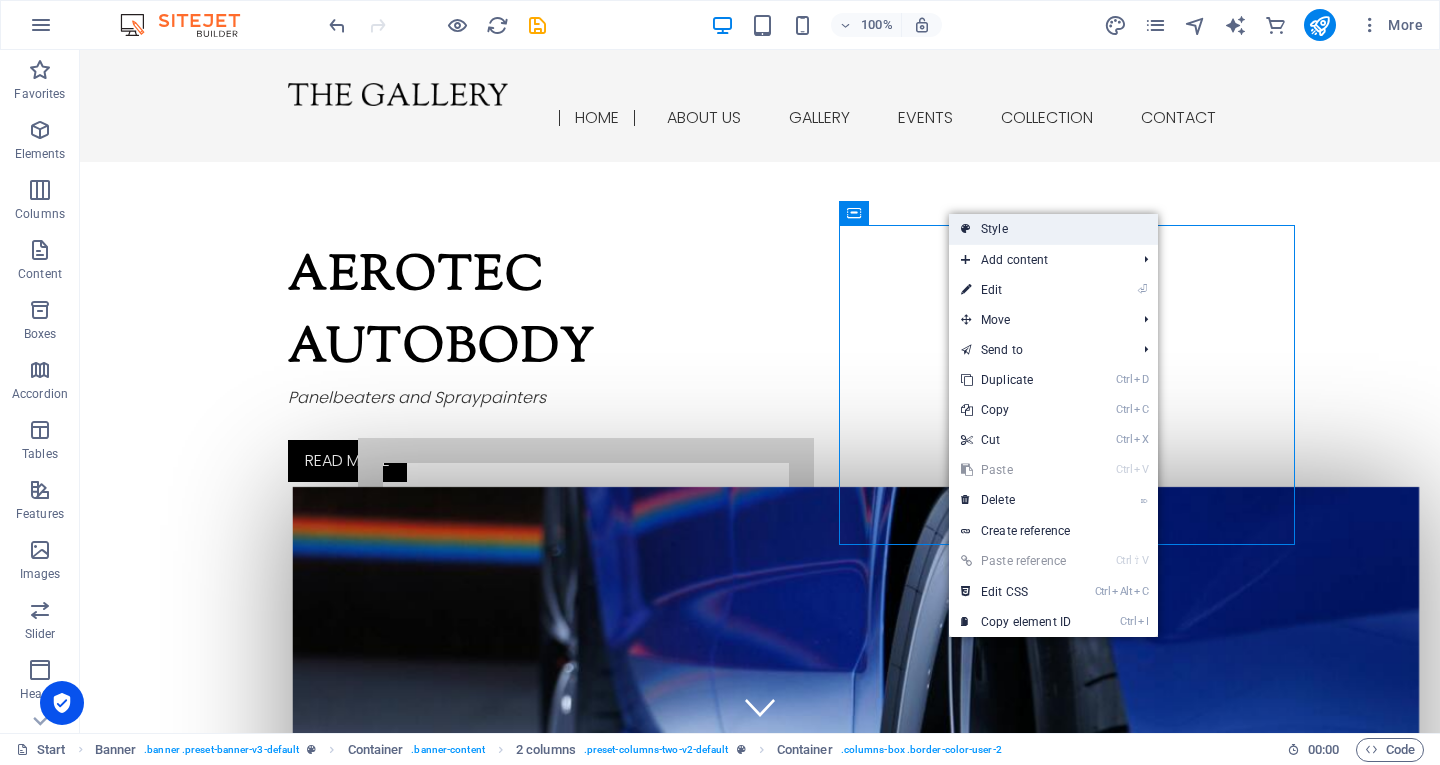 click on "Style" at bounding box center [1053, 229] 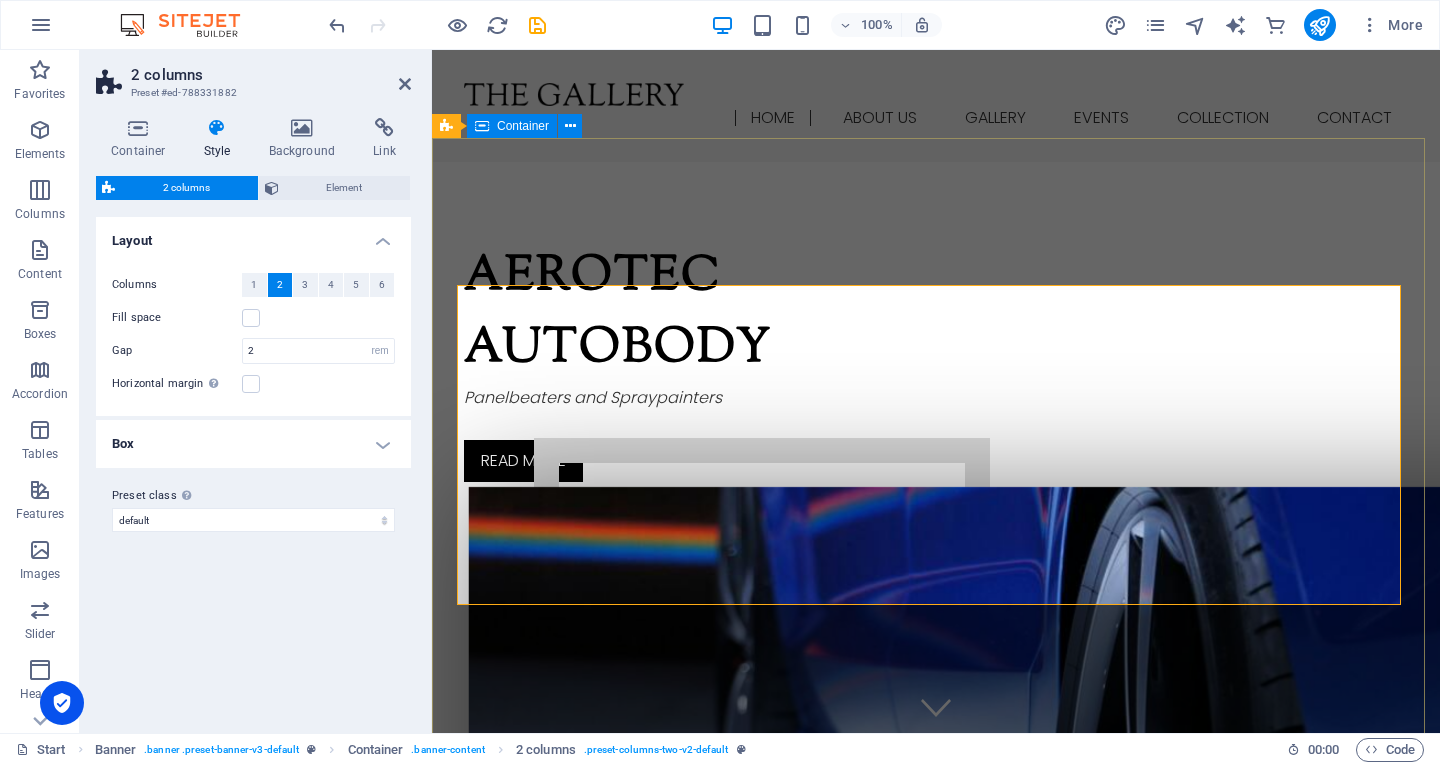 click on "Aerotec autobody Panelbeaters and Spraypainters Read more" at bounding box center (936, 735) 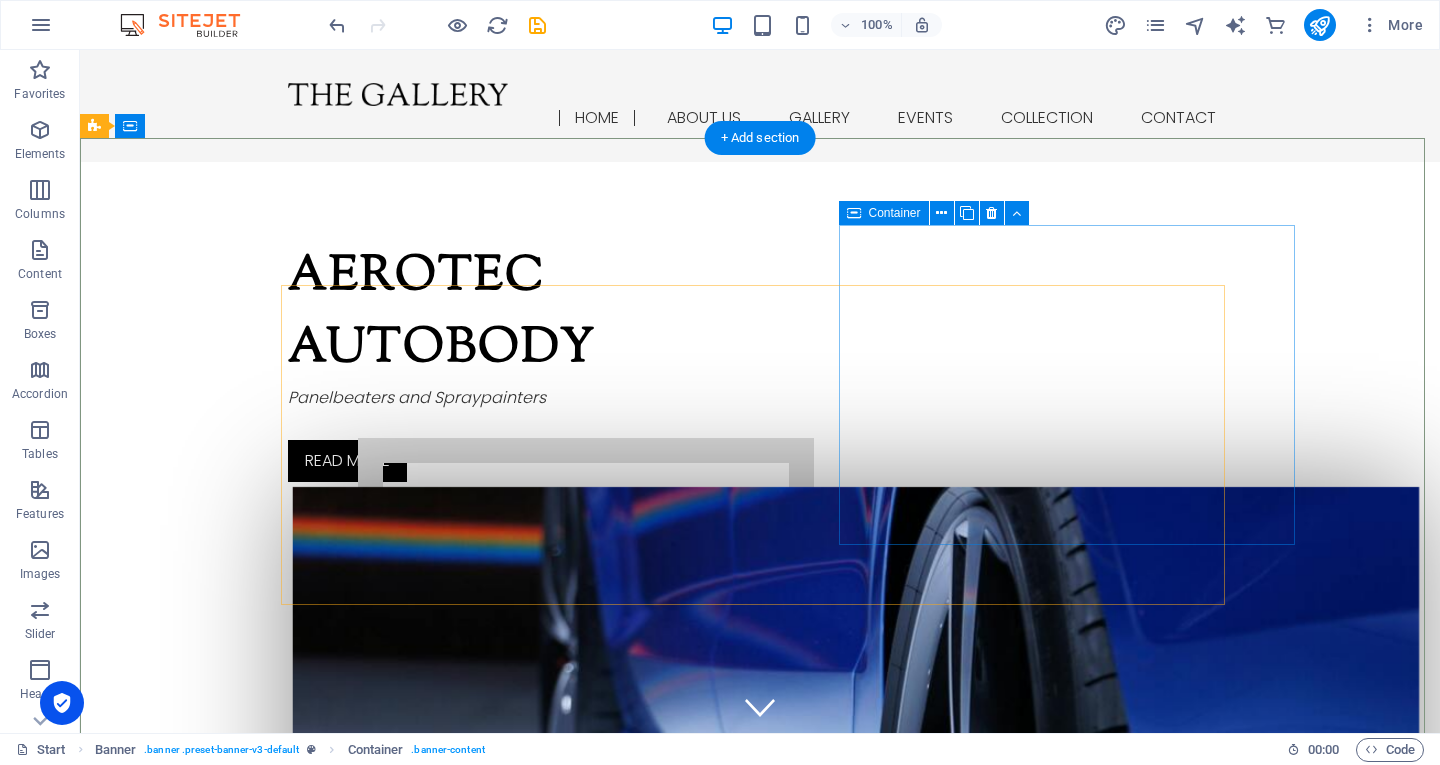 click at bounding box center (586, 803) 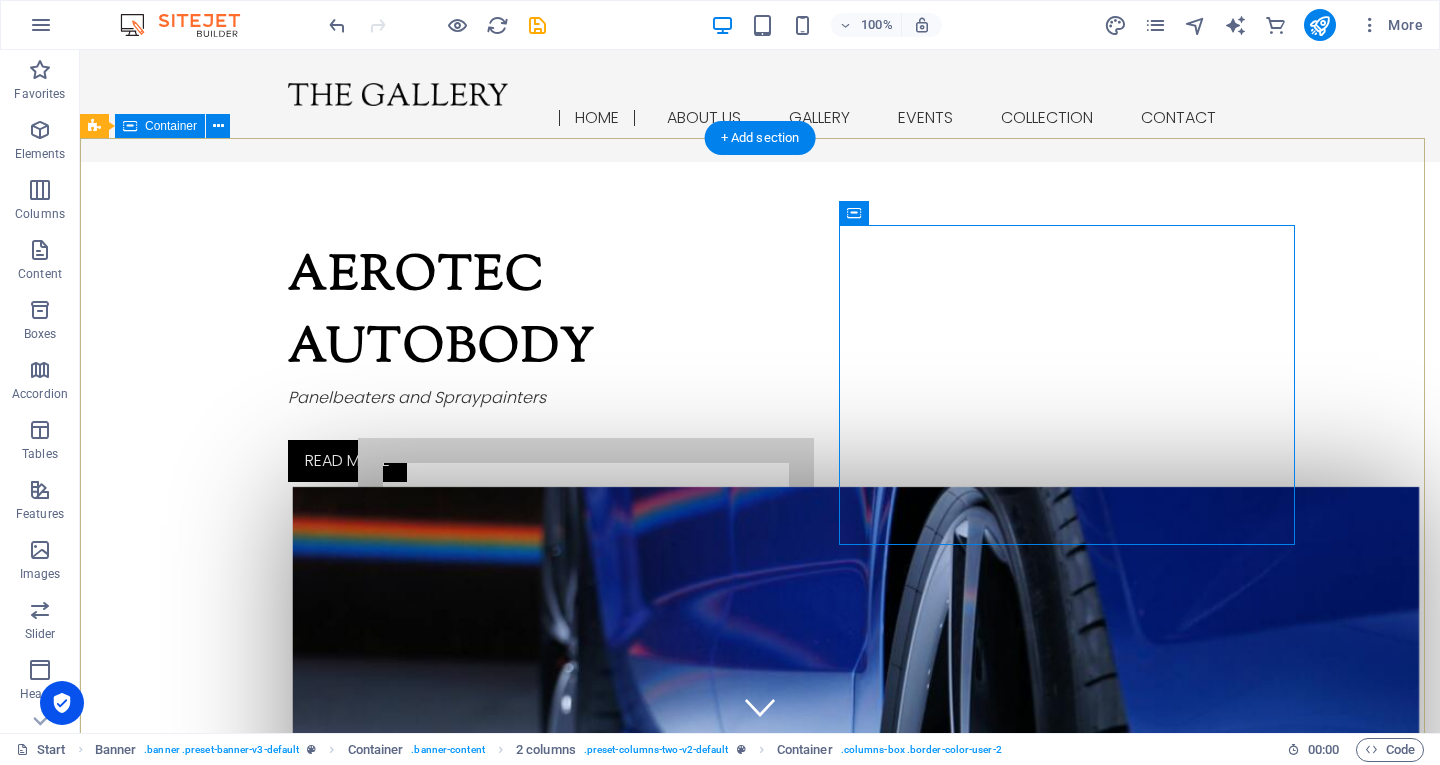 click on "Aerotec autobody Panelbeaters and Spraypainters Read more" at bounding box center (760, 735) 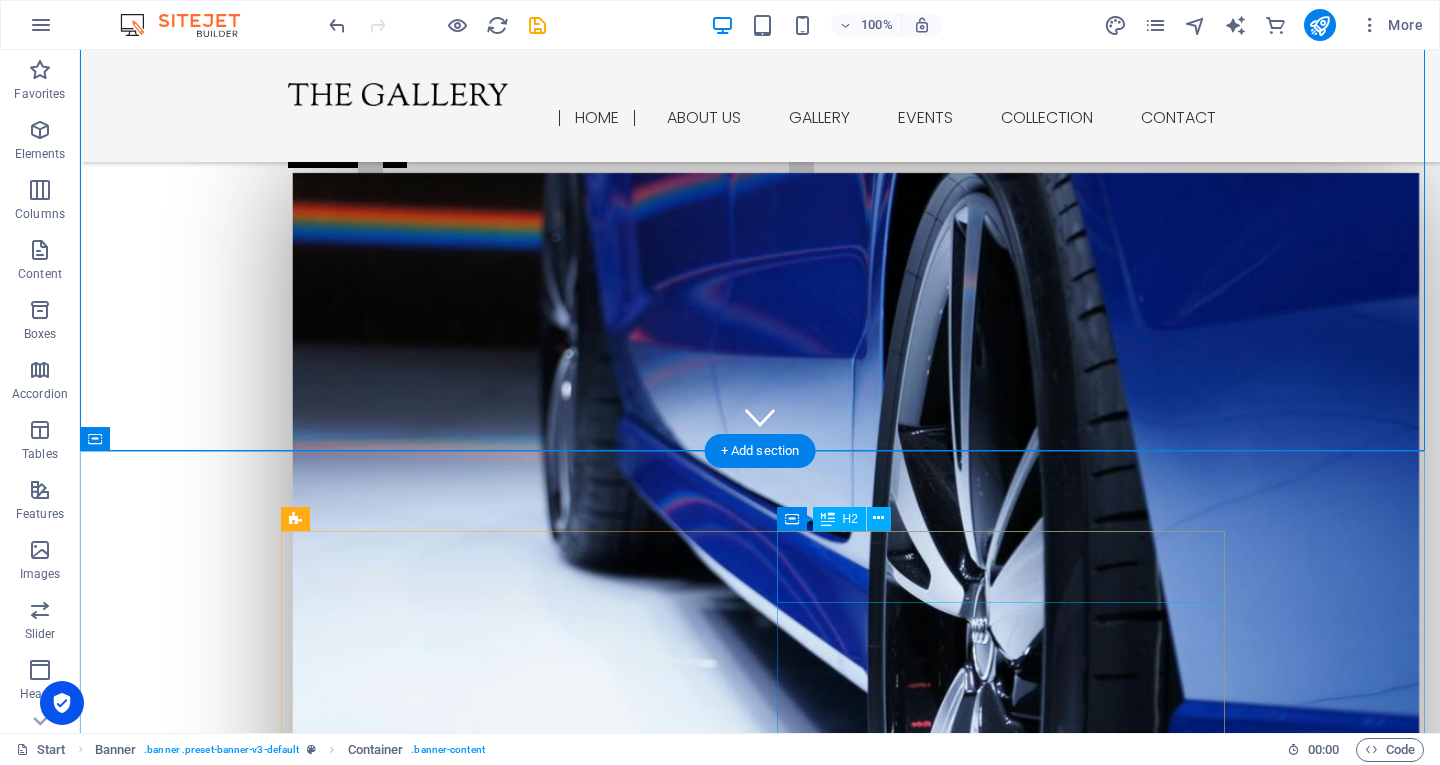 scroll, scrollTop: 414, scrollLeft: 0, axis: vertical 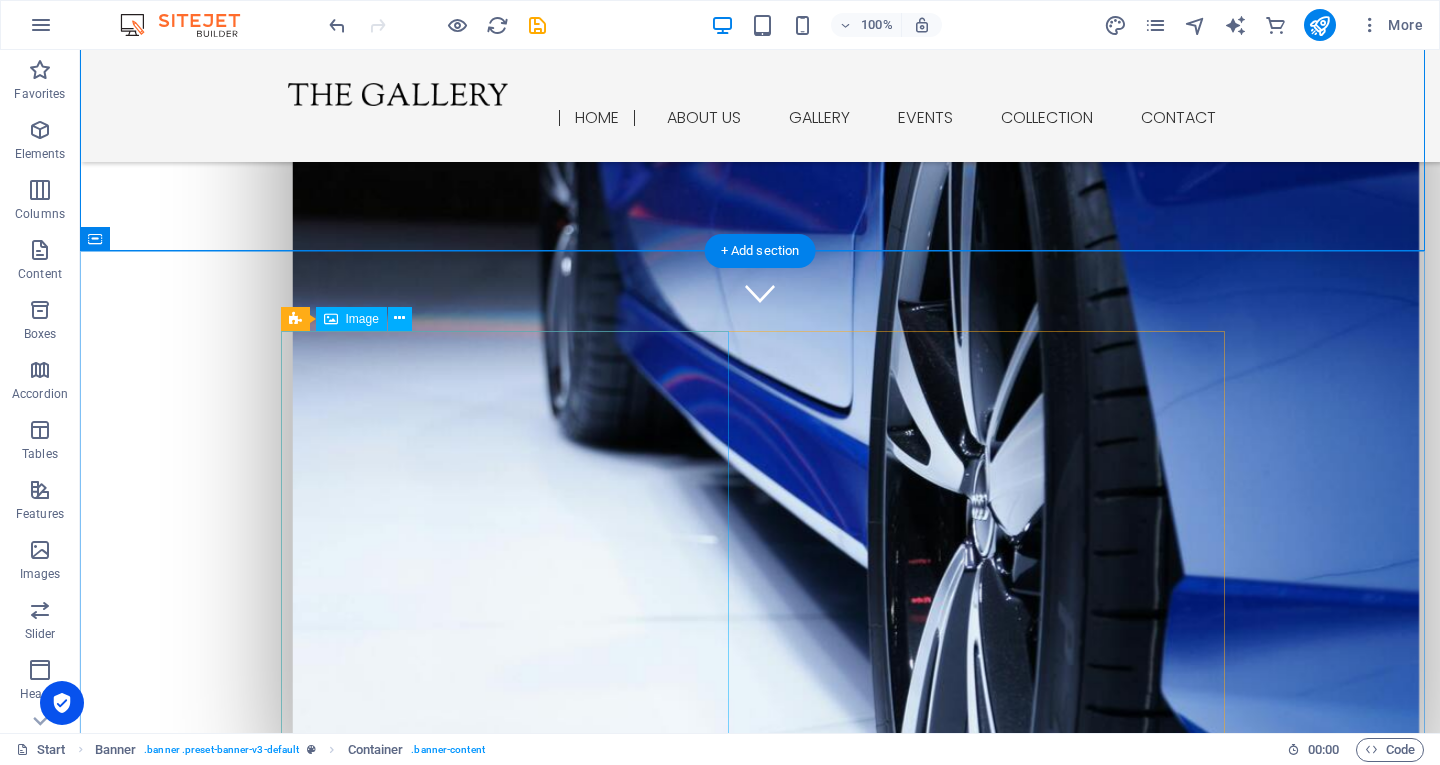click at bounding box center (437, 1001) 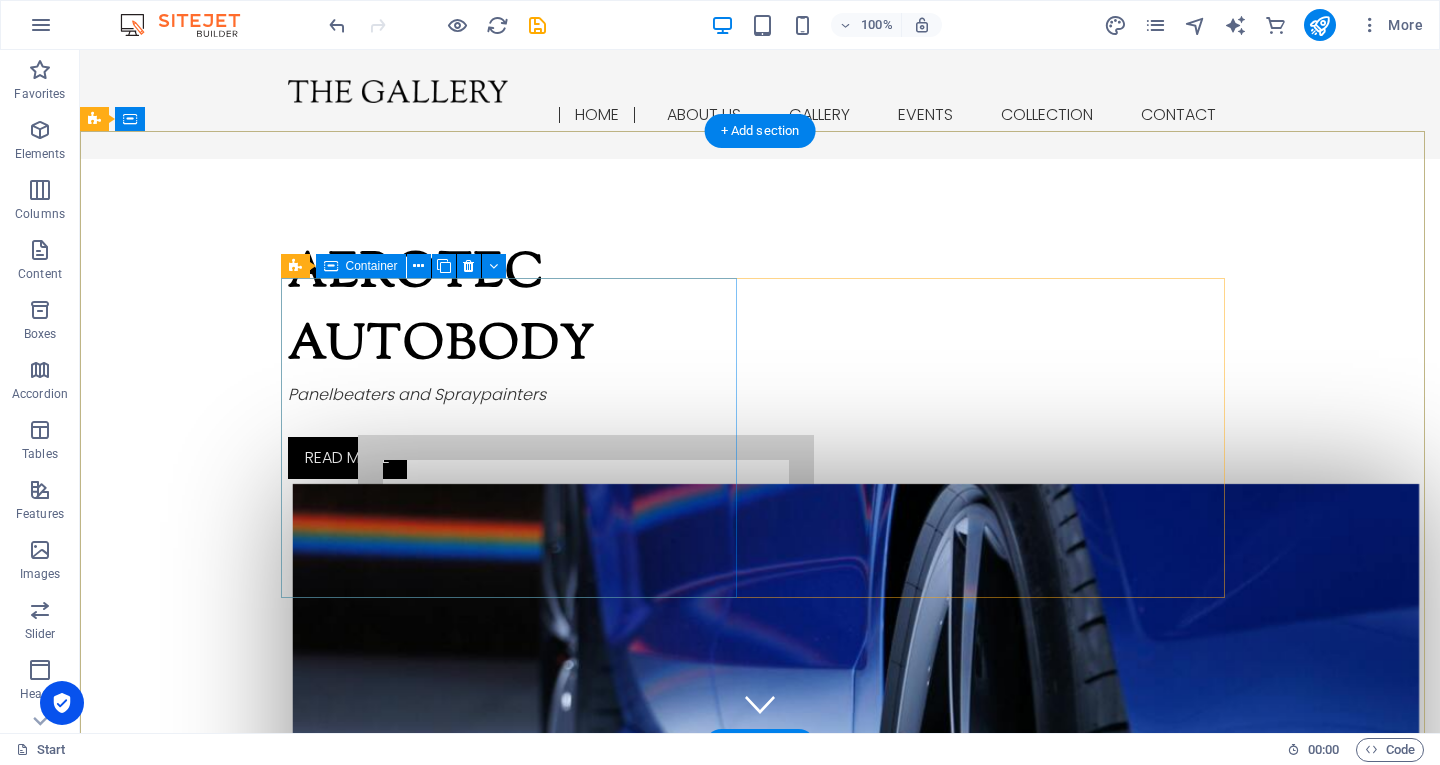 scroll, scrollTop: 0, scrollLeft: 0, axis: both 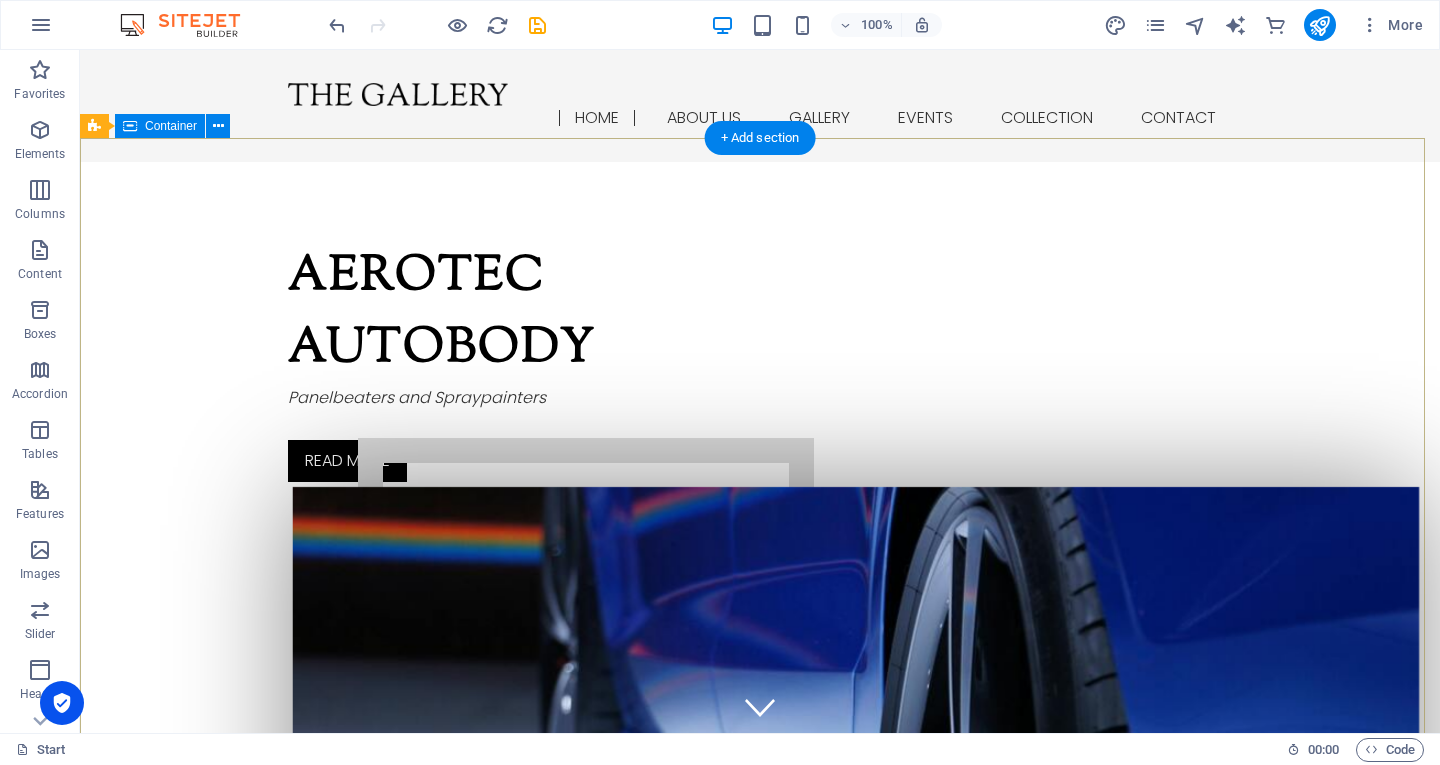 click on "Aerotec autobody Panelbeaters and Spraypainters Read more" at bounding box center (760, 735) 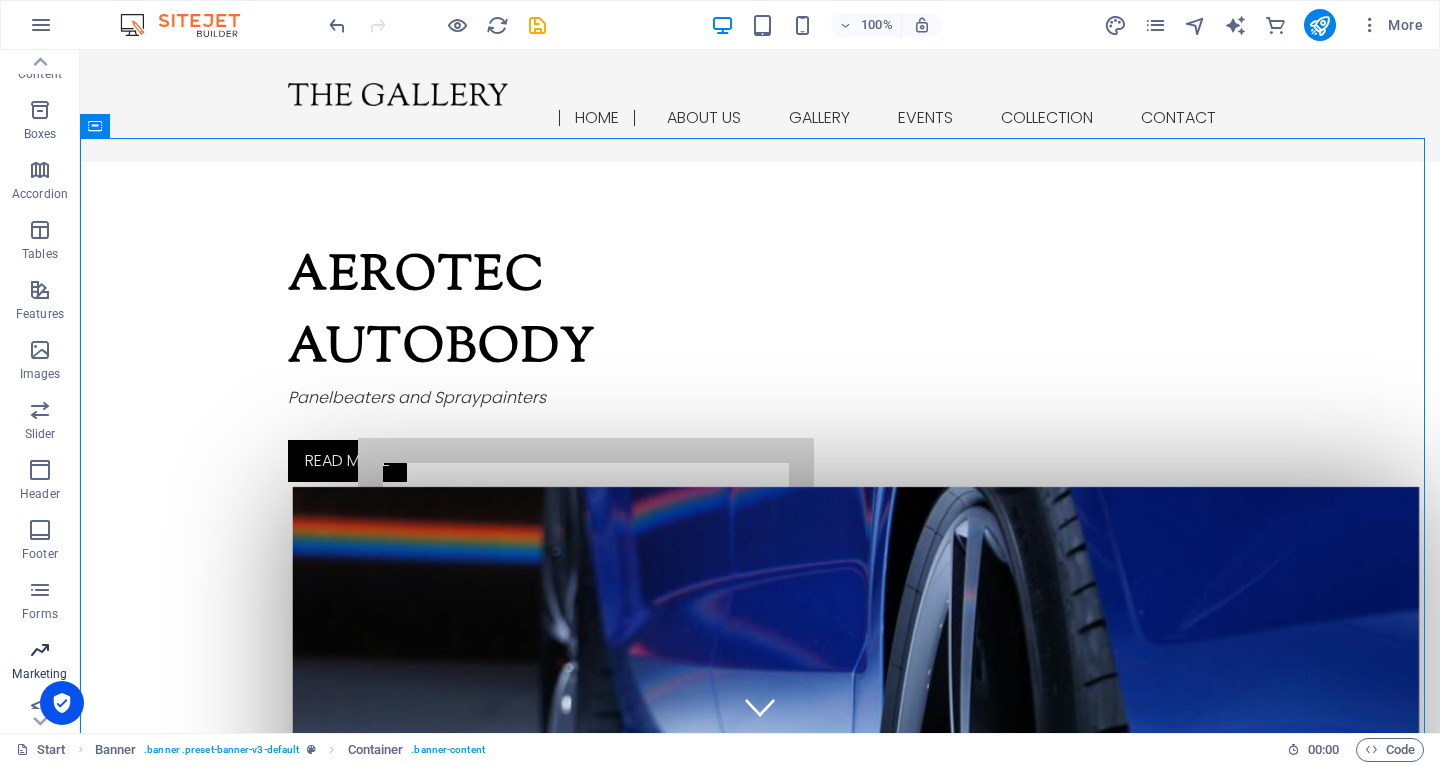 scroll, scrollTop: 277, scrollLeft: 0, axis: vertical 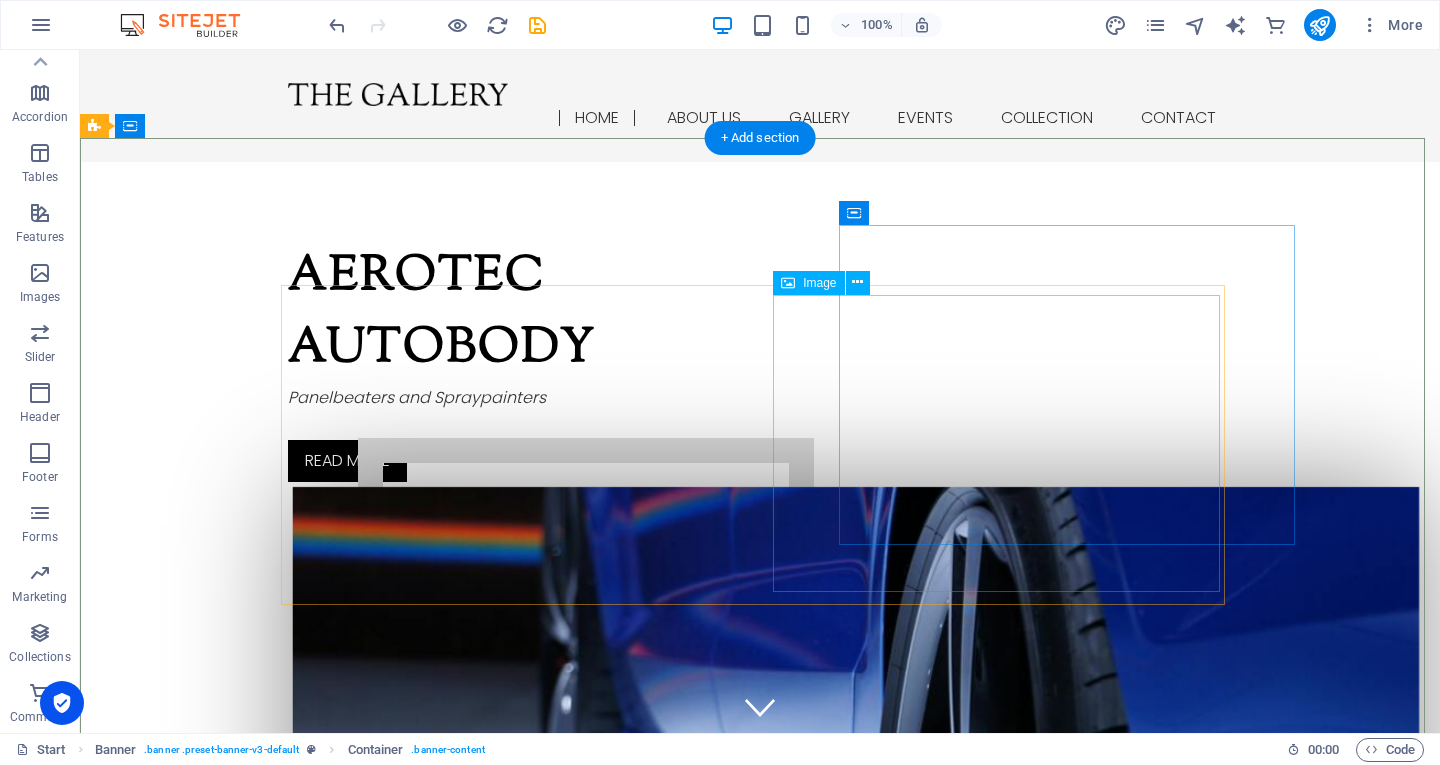 click at bounding box center (516, 861) 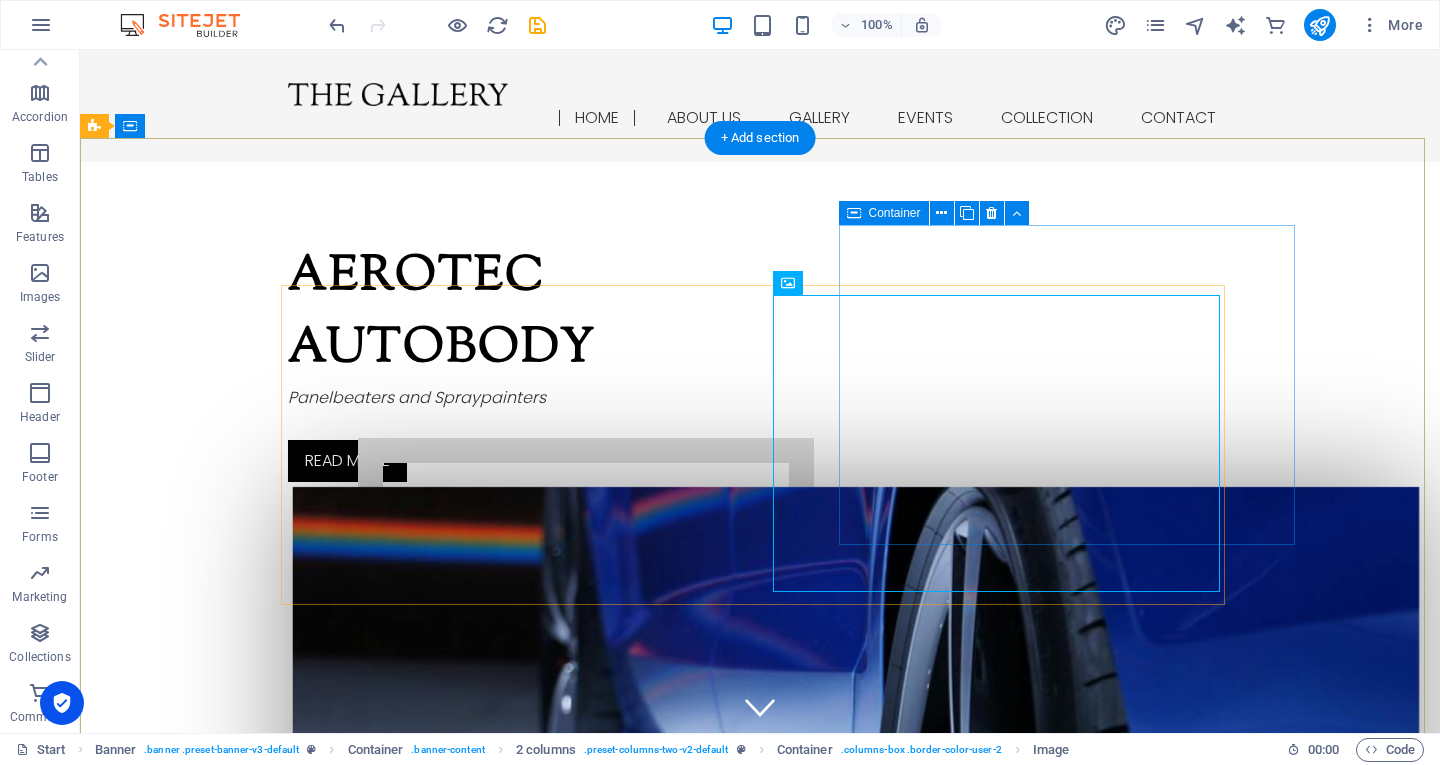 click at bounding box center (586, 803) 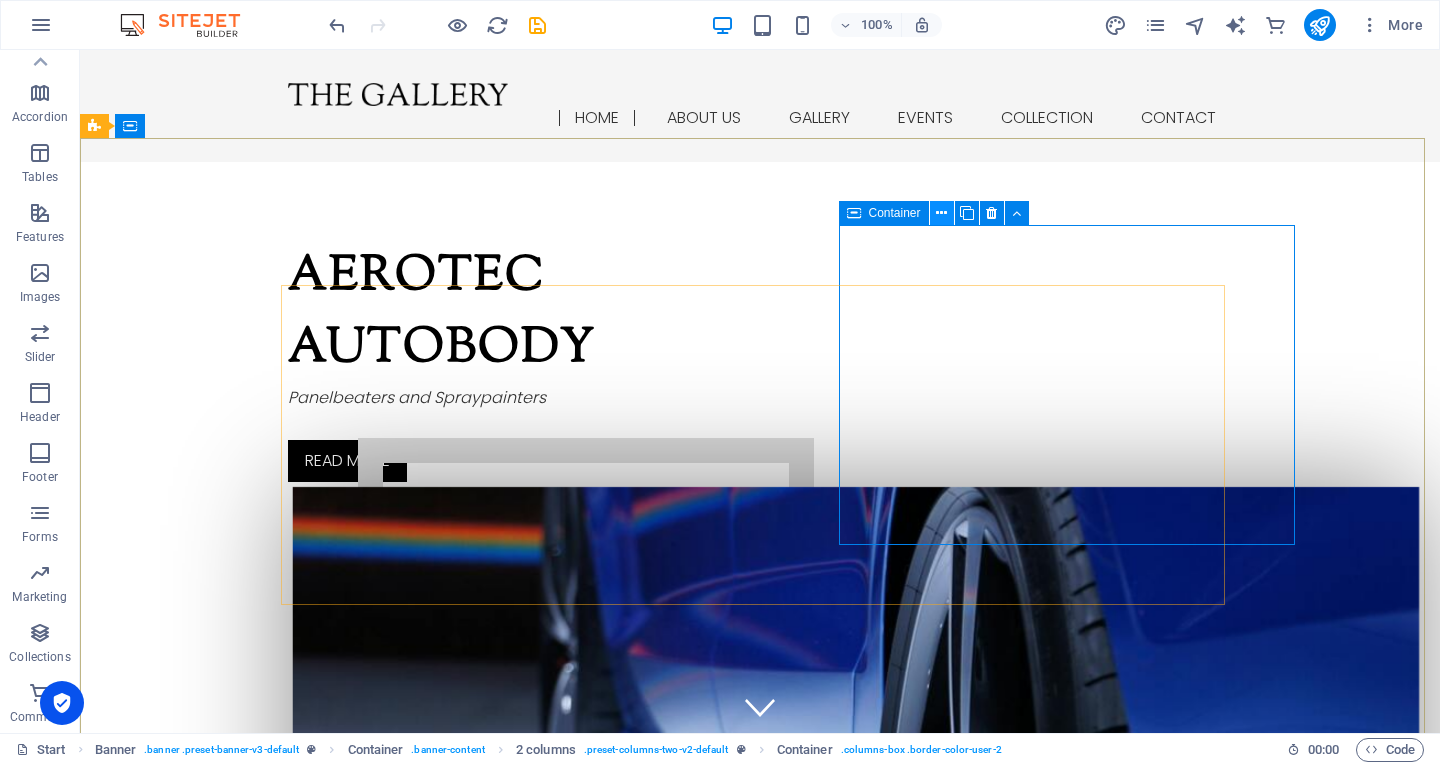click at bounding box center (941, 213) 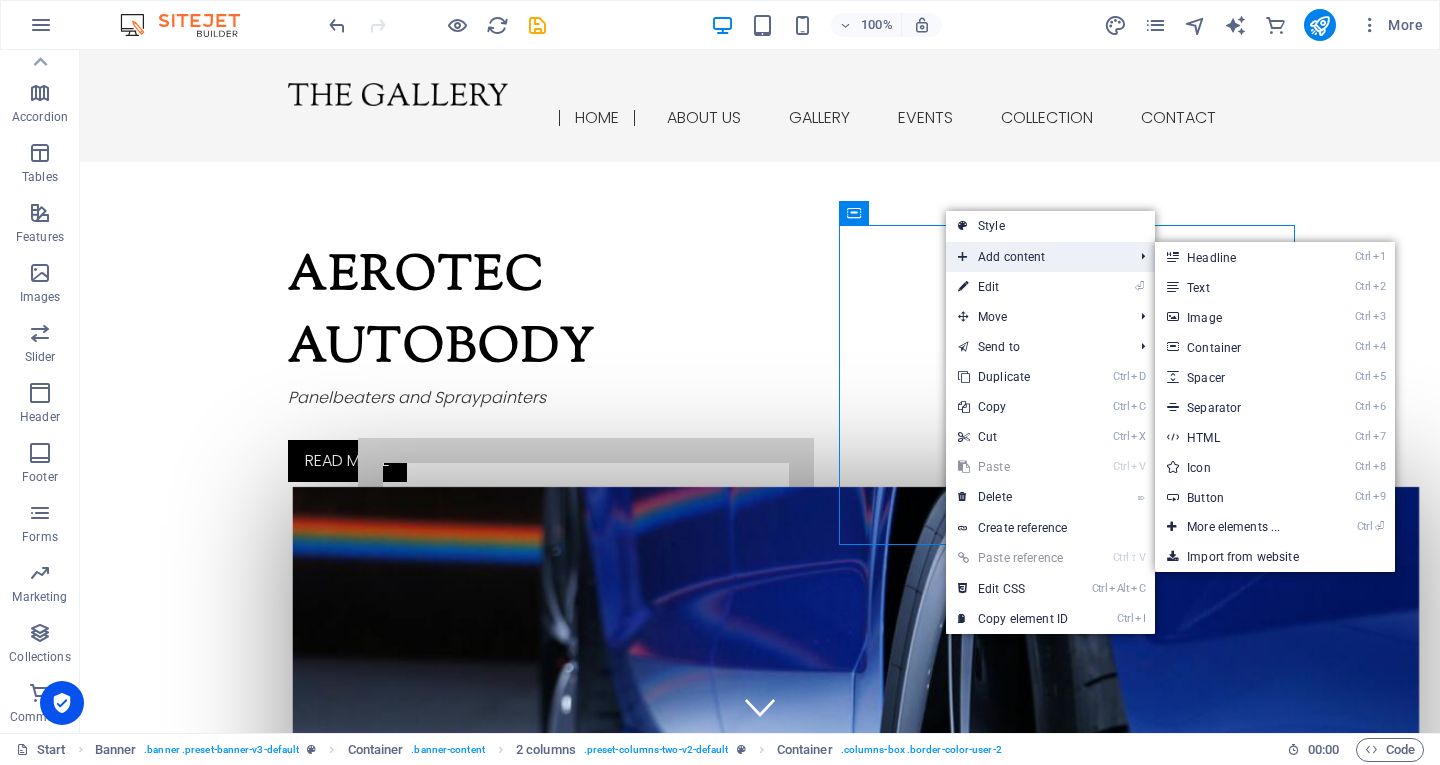 click on "Add content" at bounding box center (1035, 257) 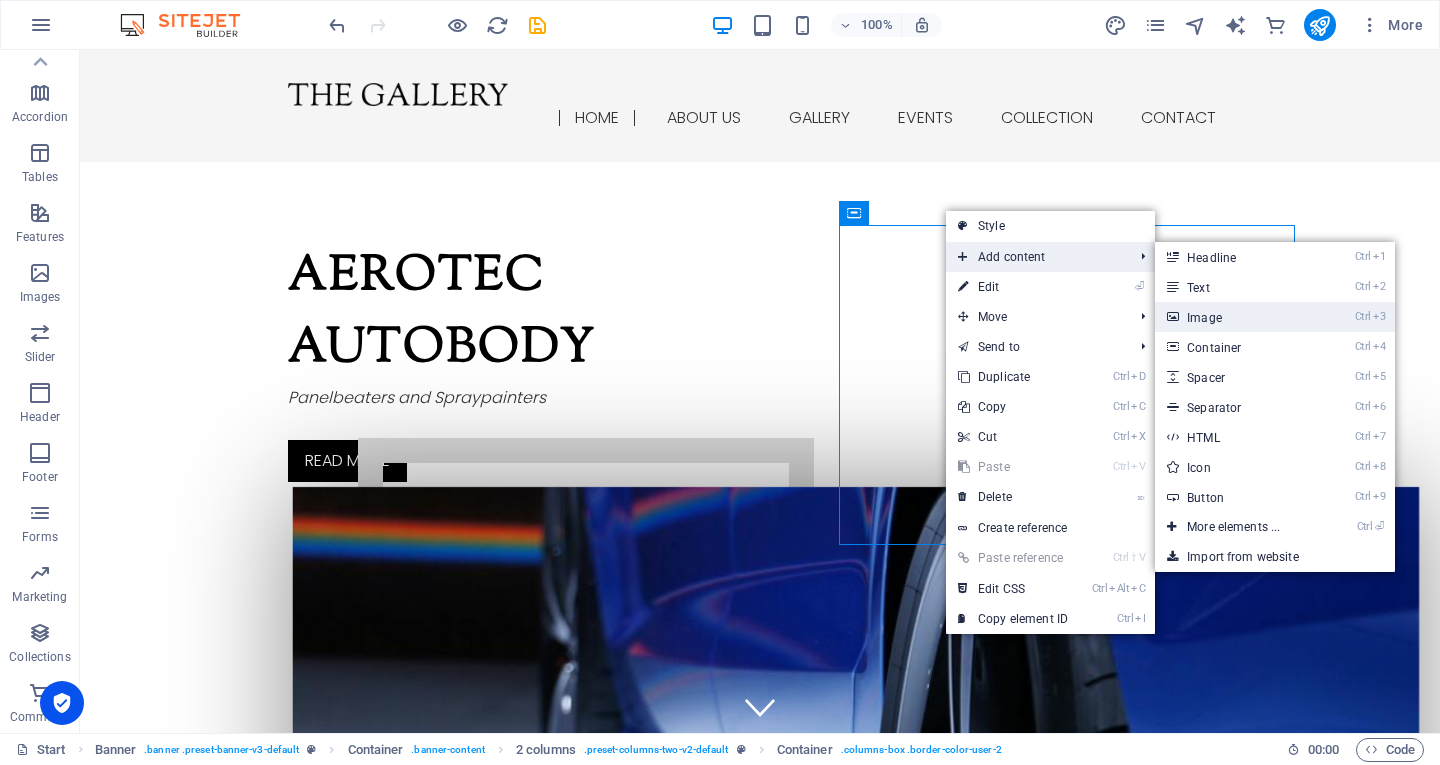click on "Ctrl 3  Image" at bounding box center (1237, 317) 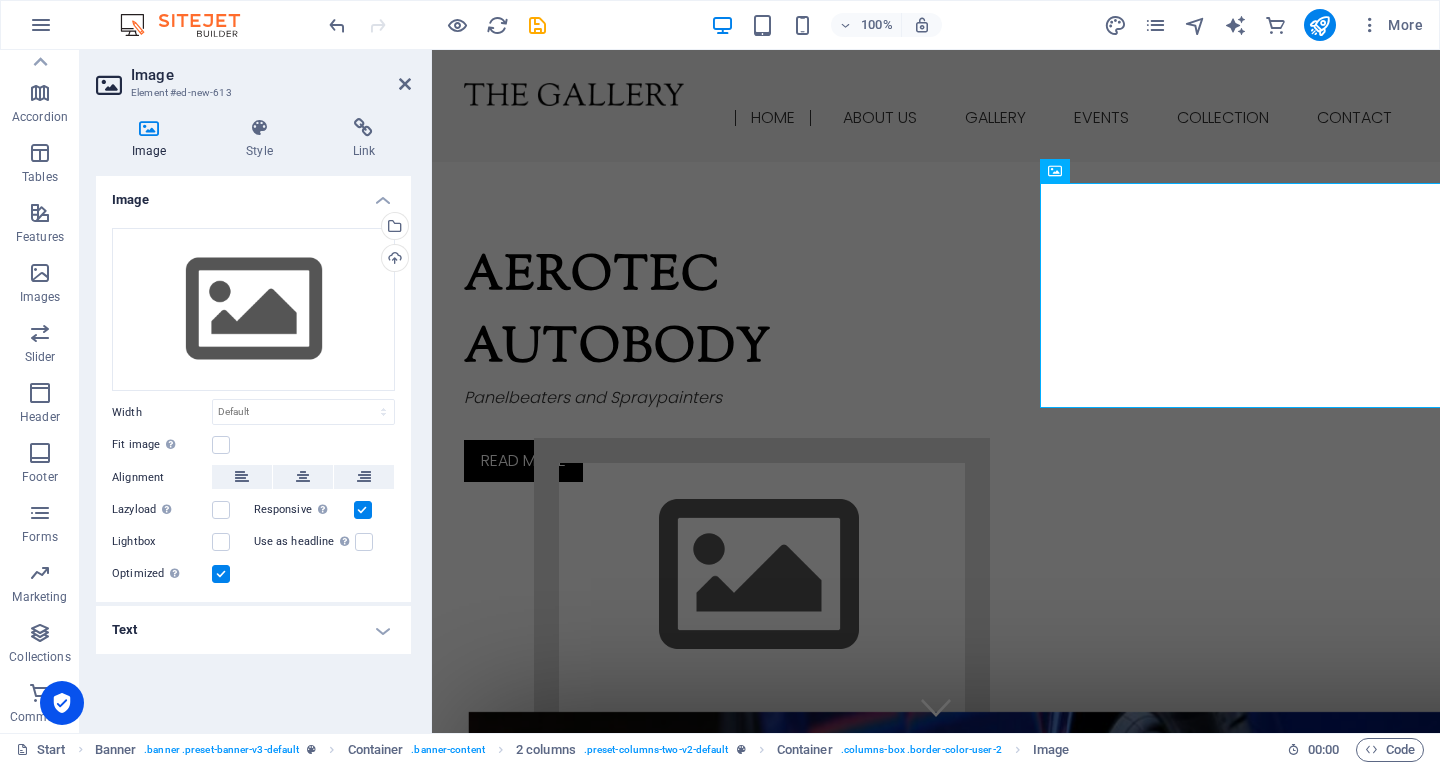 drag, startPoint x: 252, startPoint y: 686, endPoint x: 299, endPoint y: 683, distance: 47.095646 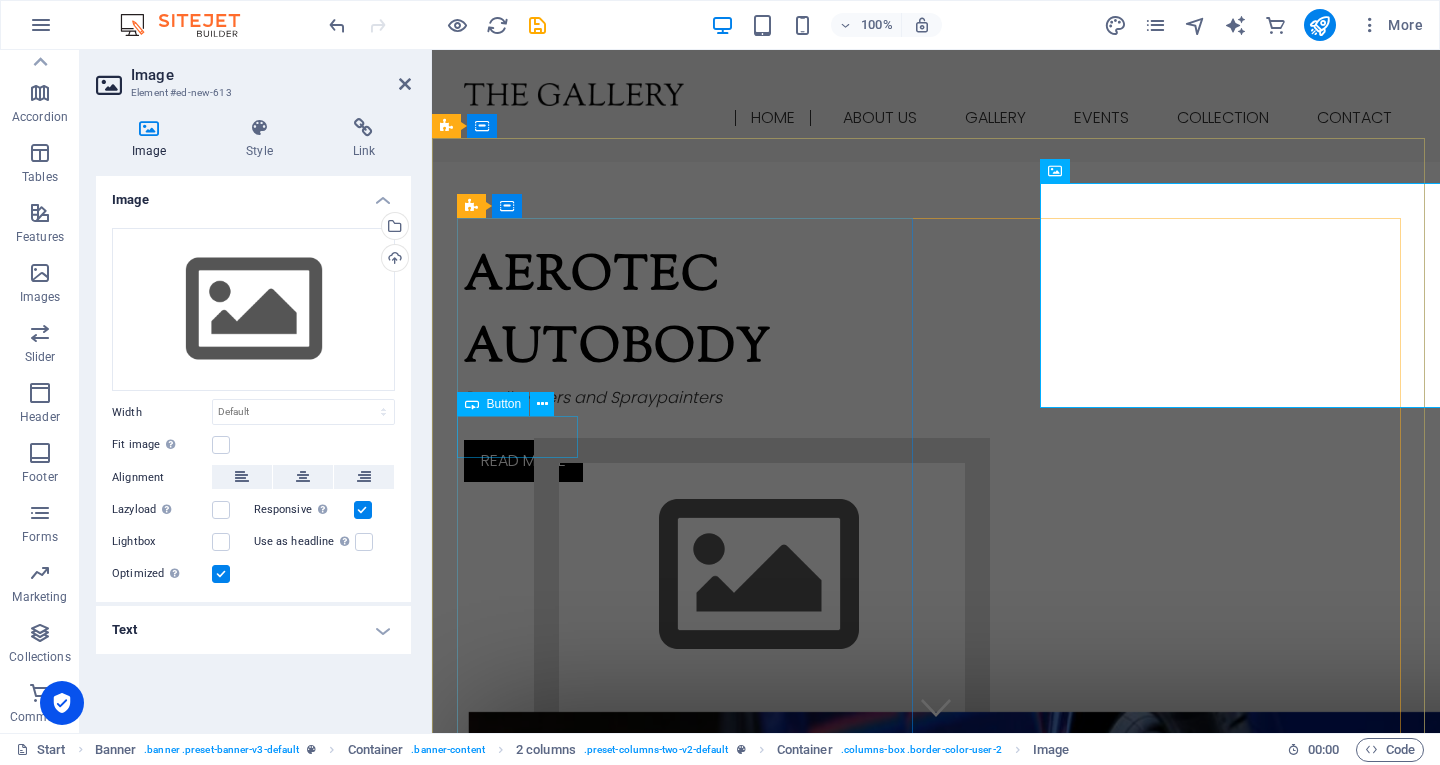 click on "Read more" at bounding box center [692, 461] 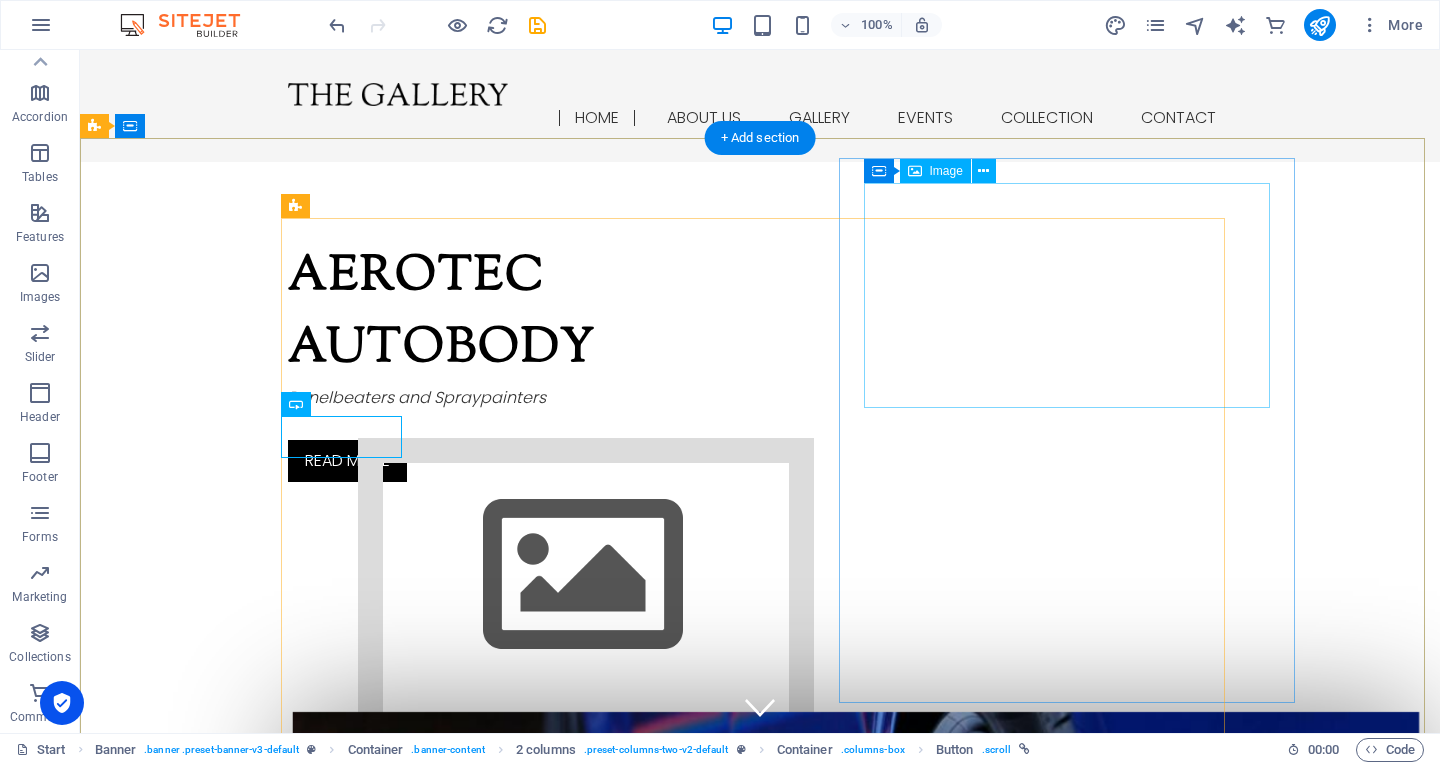 click at bounding box center (586, 575) 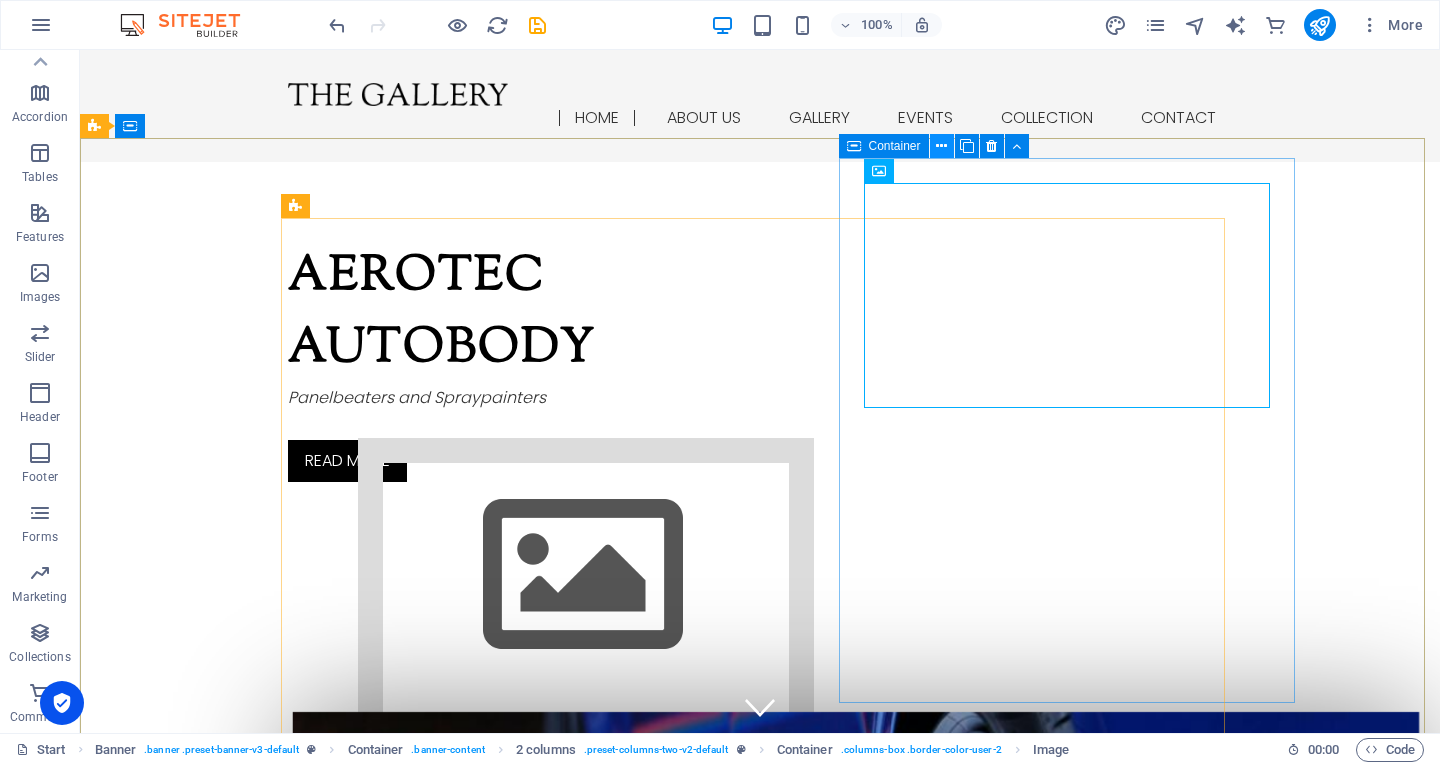click at bounding box center (941, 146) 